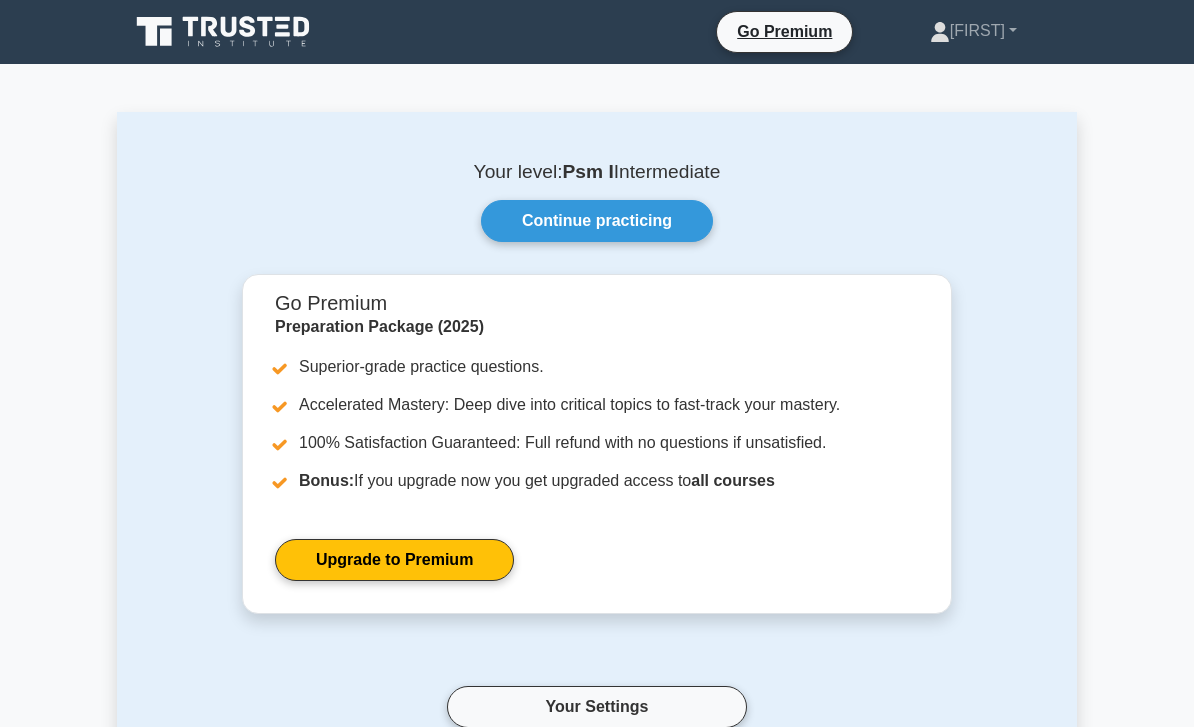 scroll, scrollTop: -72, scrollLeft: 0, axis: vertical 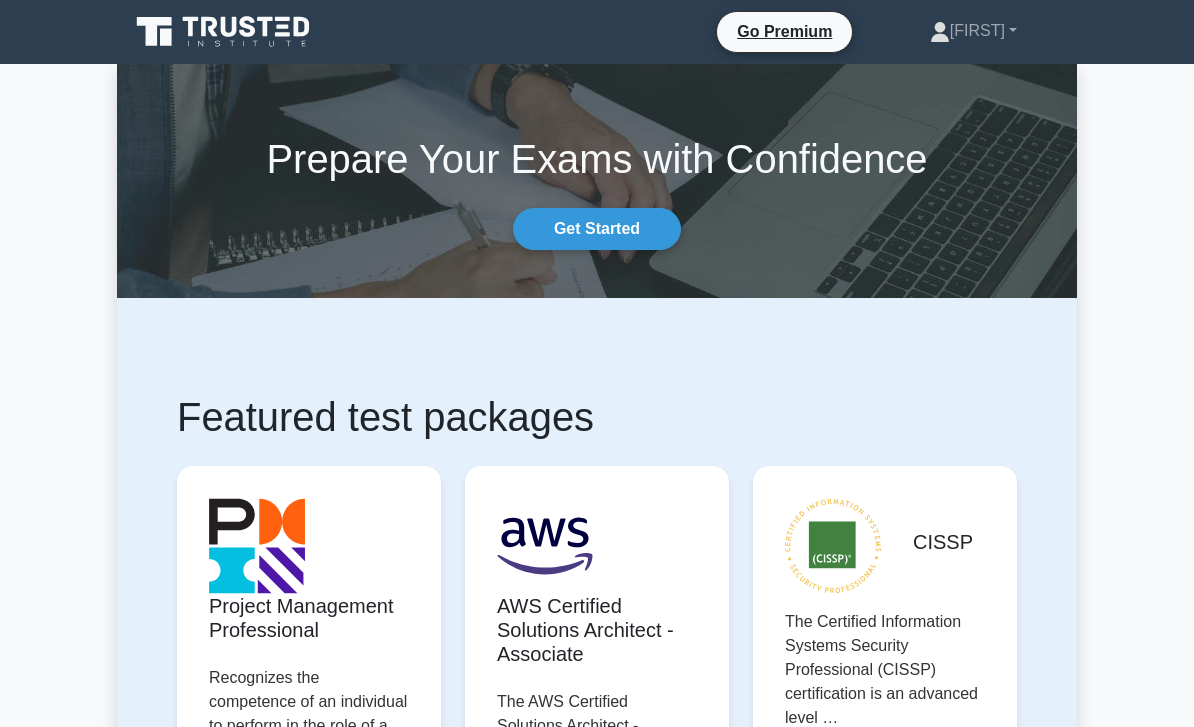 click on "[FIRST]" at bounding box center [973, 31] 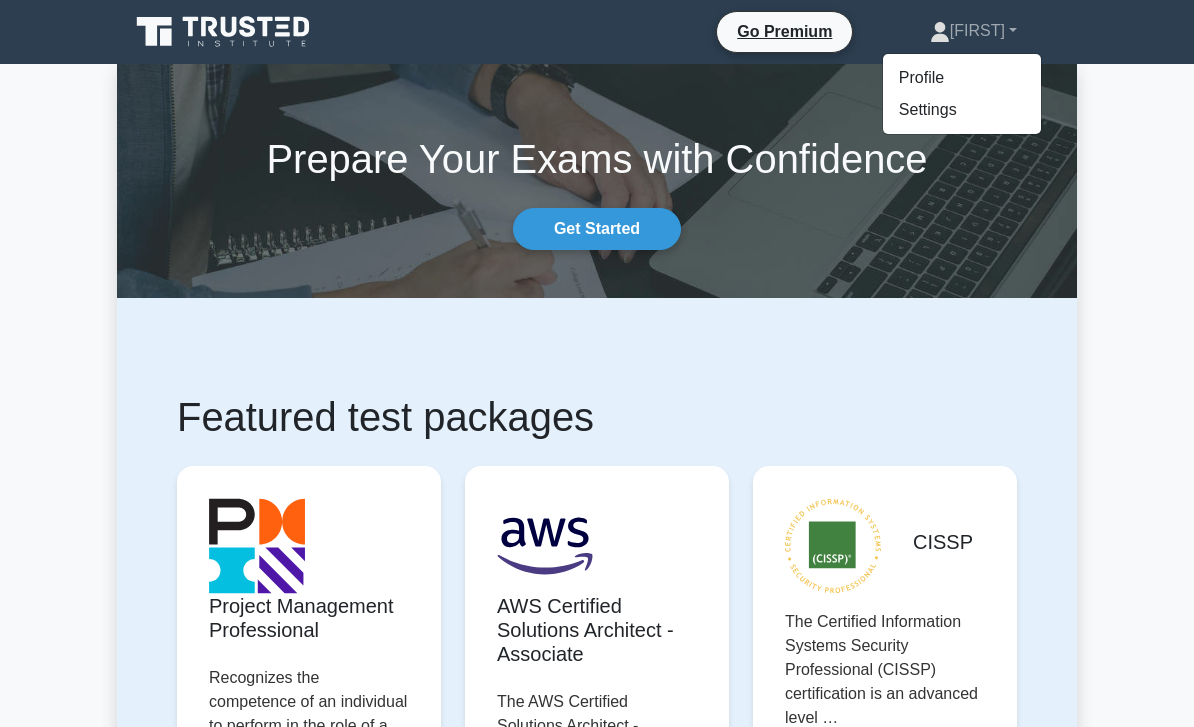 click on "Profile" at bounding box center (962, 78) 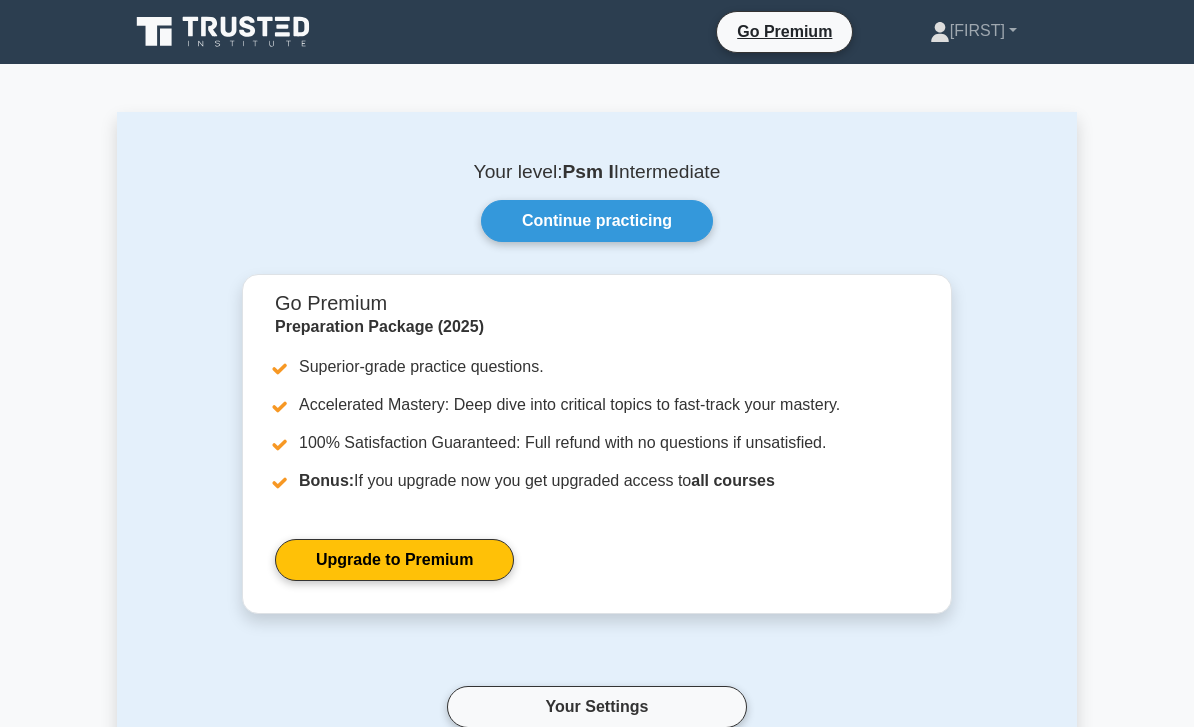 scroll, scrollTop: 0, scrollLeft: 0, axis: both 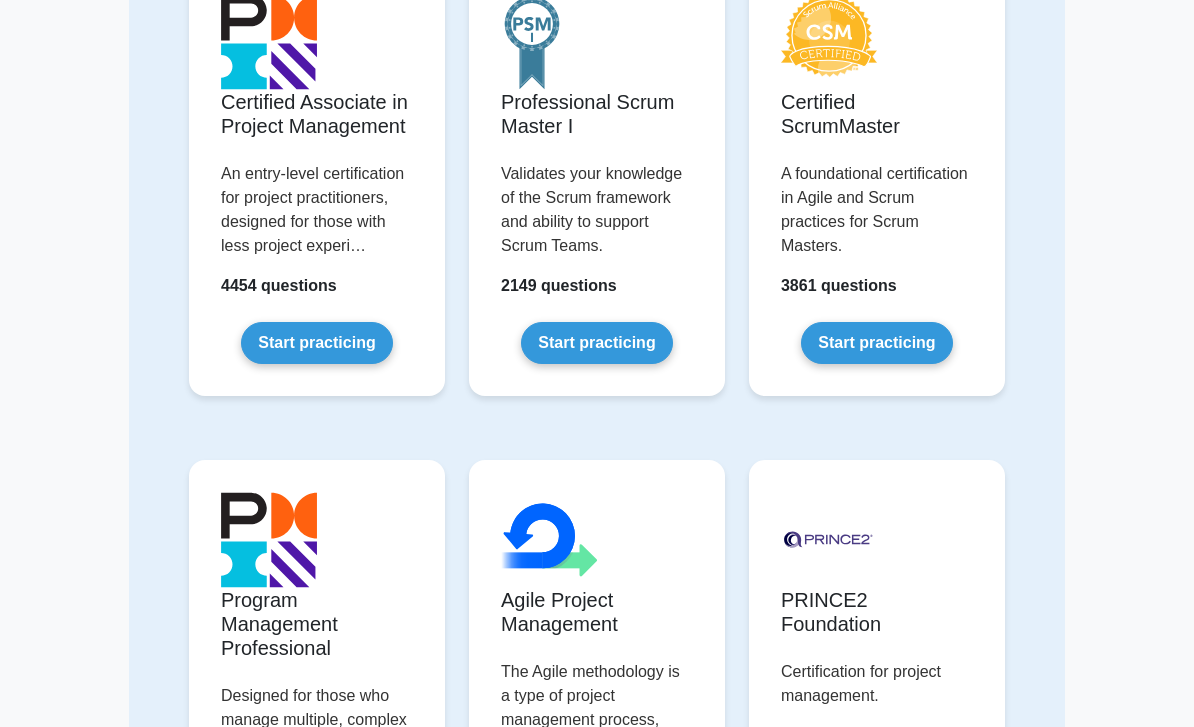 click on "Start practicing" at bounding box center (596, 343) 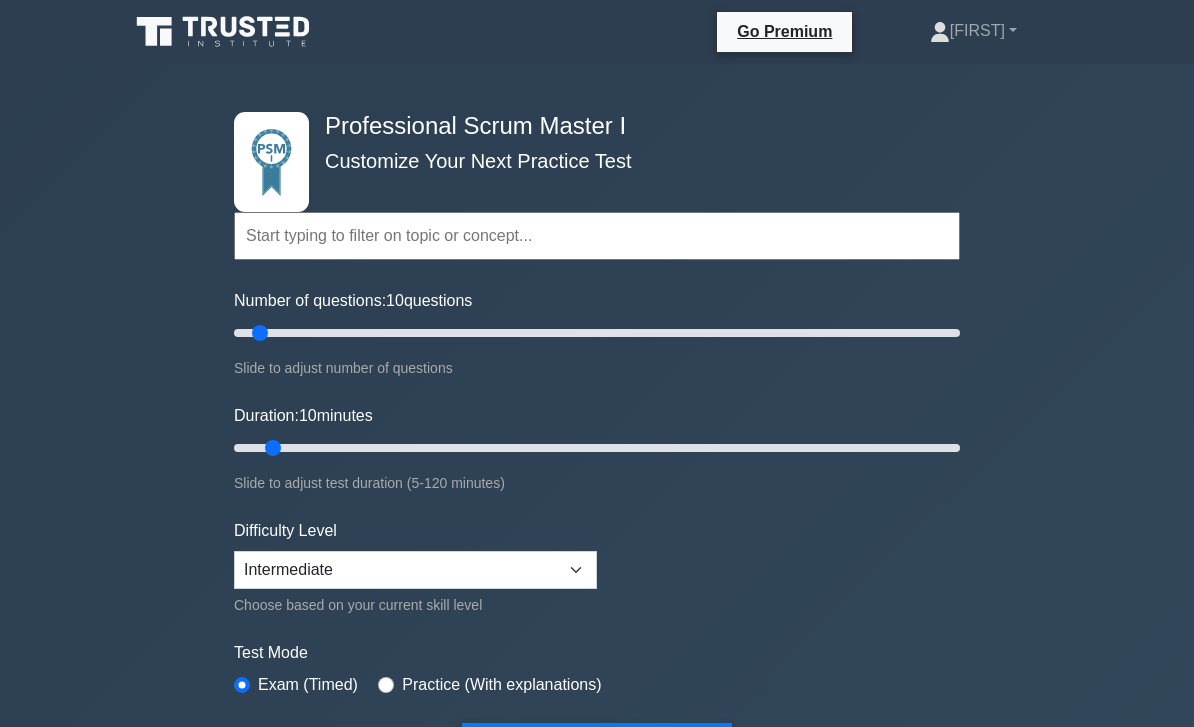 scroll, scrollTop: 0, scrollLeft: 0, axis: both 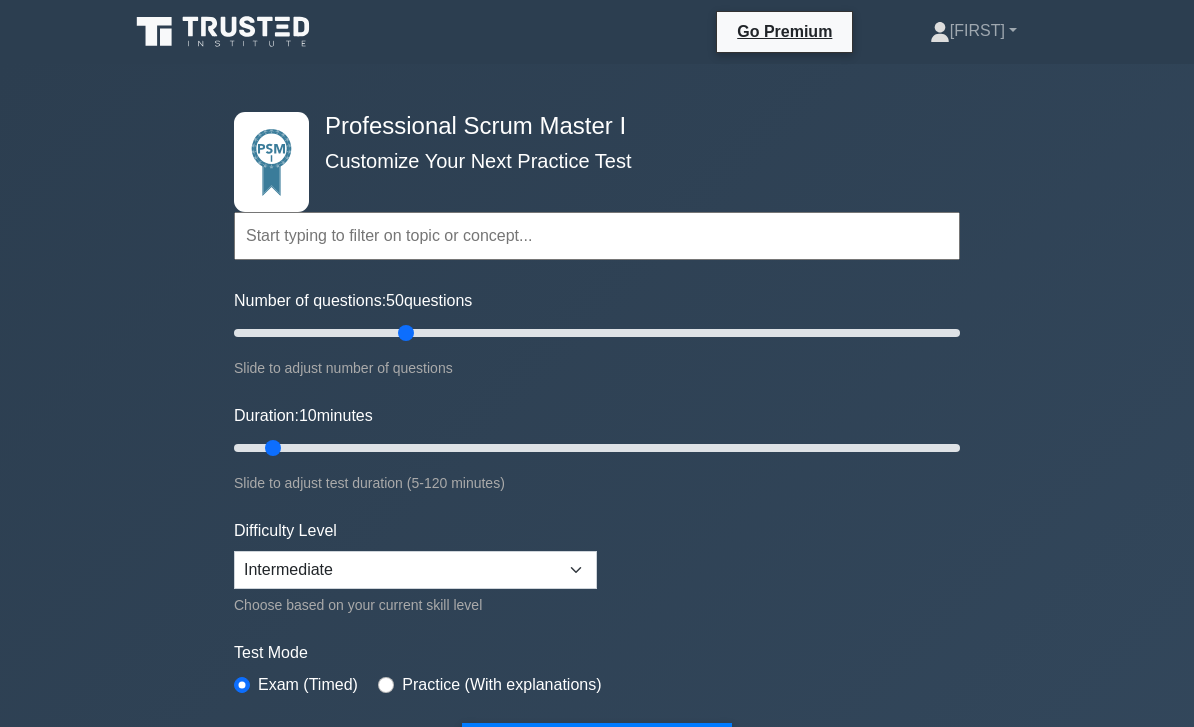type on "50" 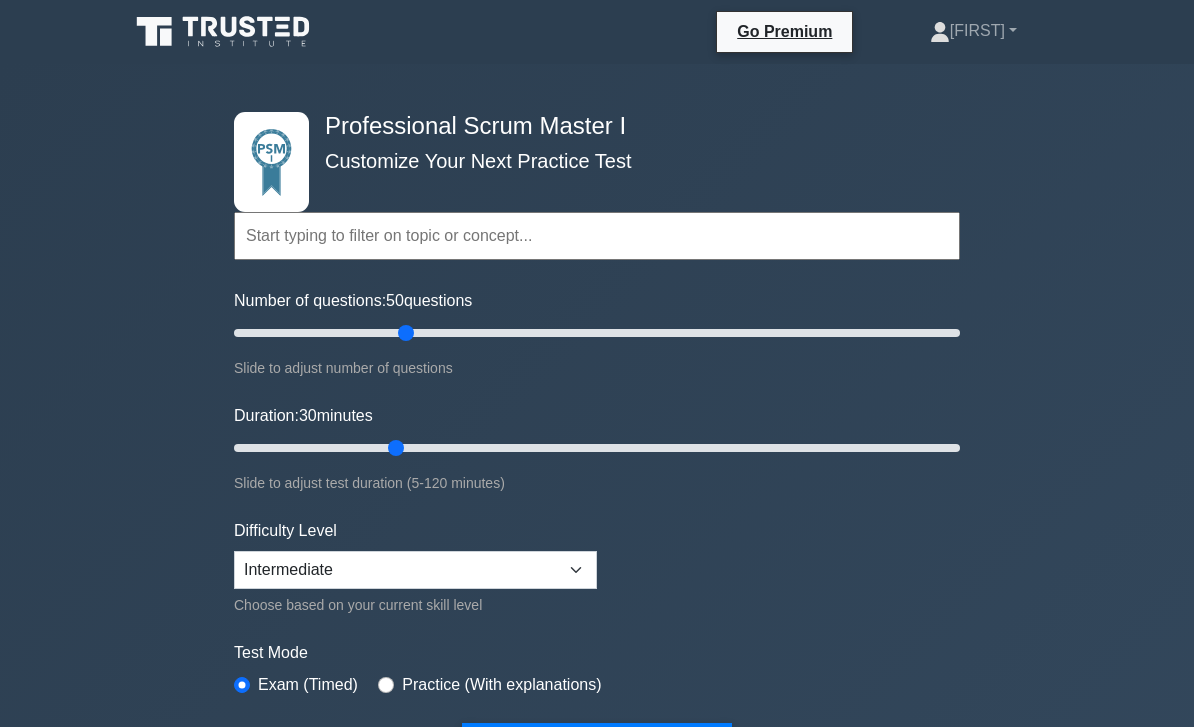 type on "30" 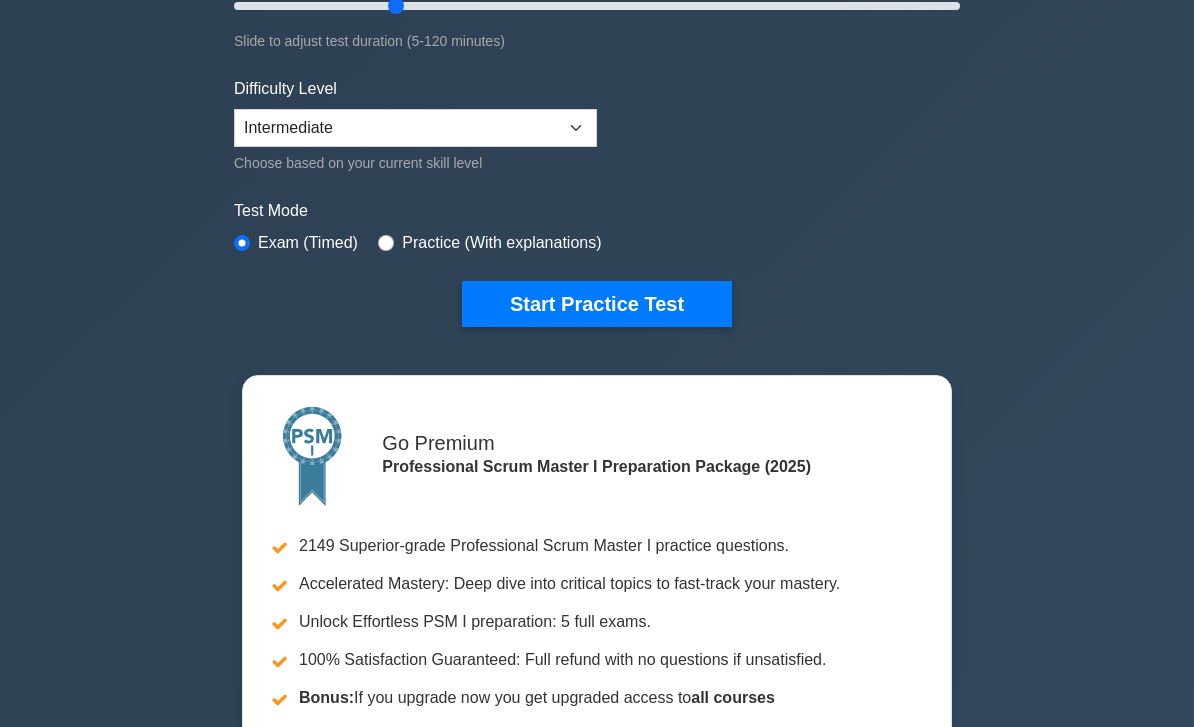 scroll, scrollTop: 451, scrollLeft: 0, axis: vertical 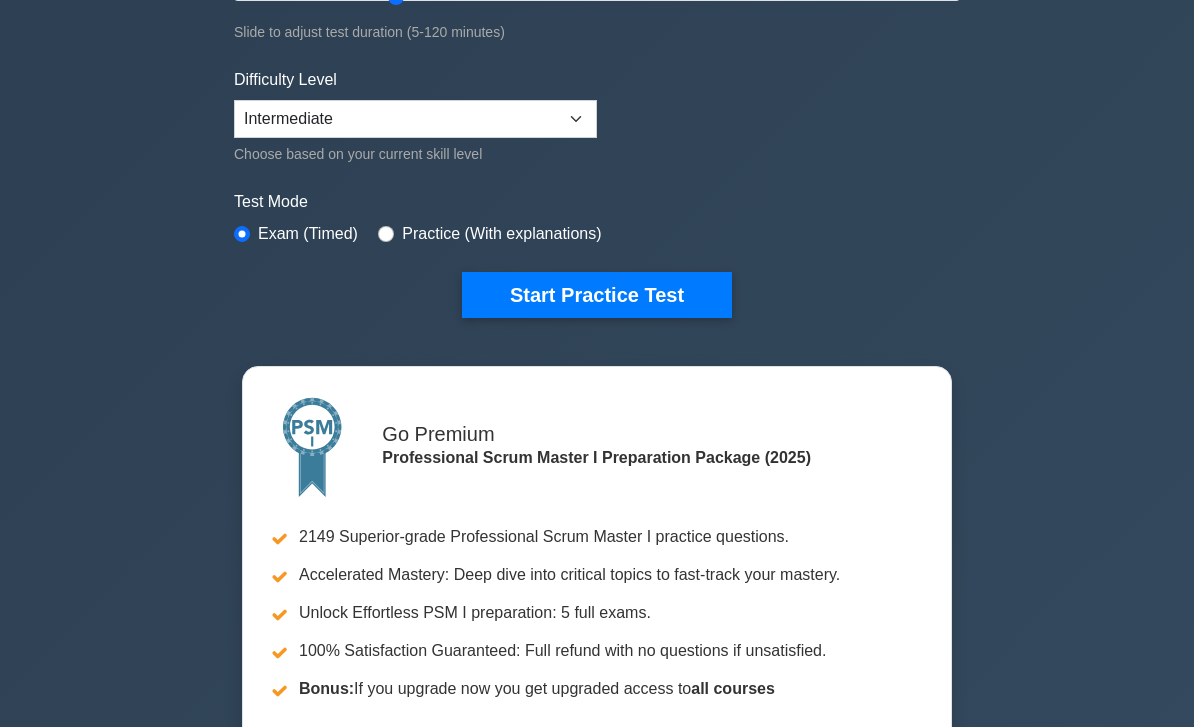 click on "Start Practice Test" at bounding box center [597, 295] 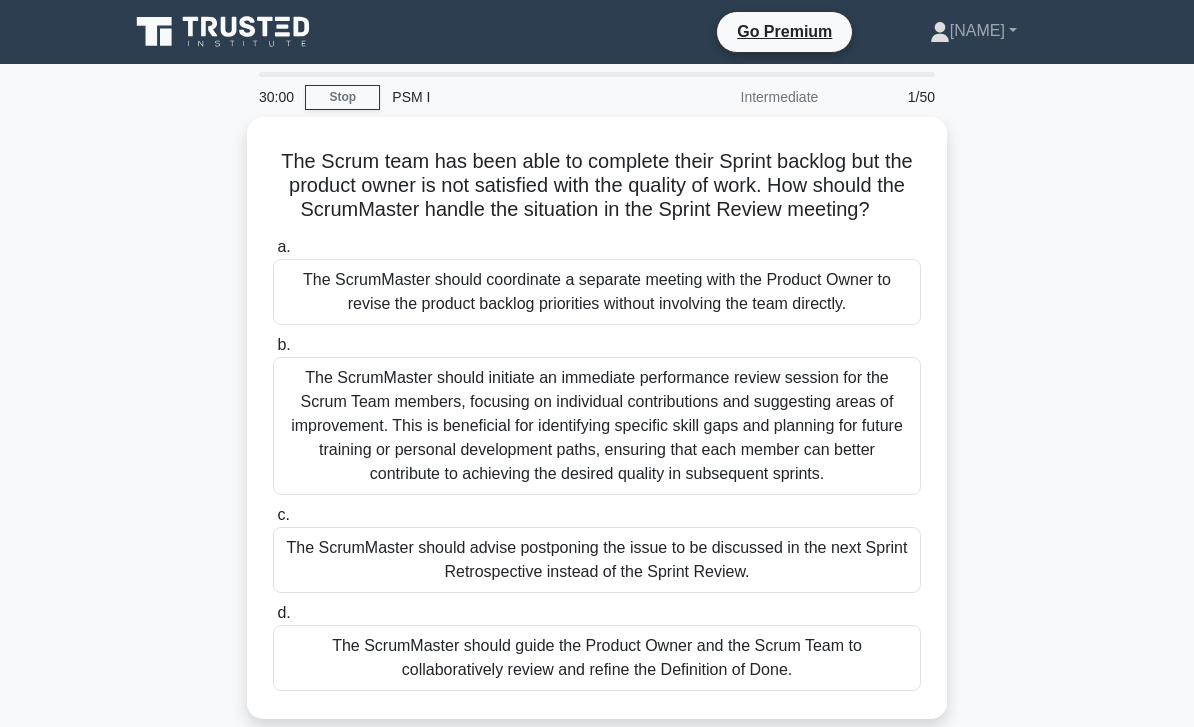 scroll, scrollTop: 0, scrollLeft: 0, axis: both 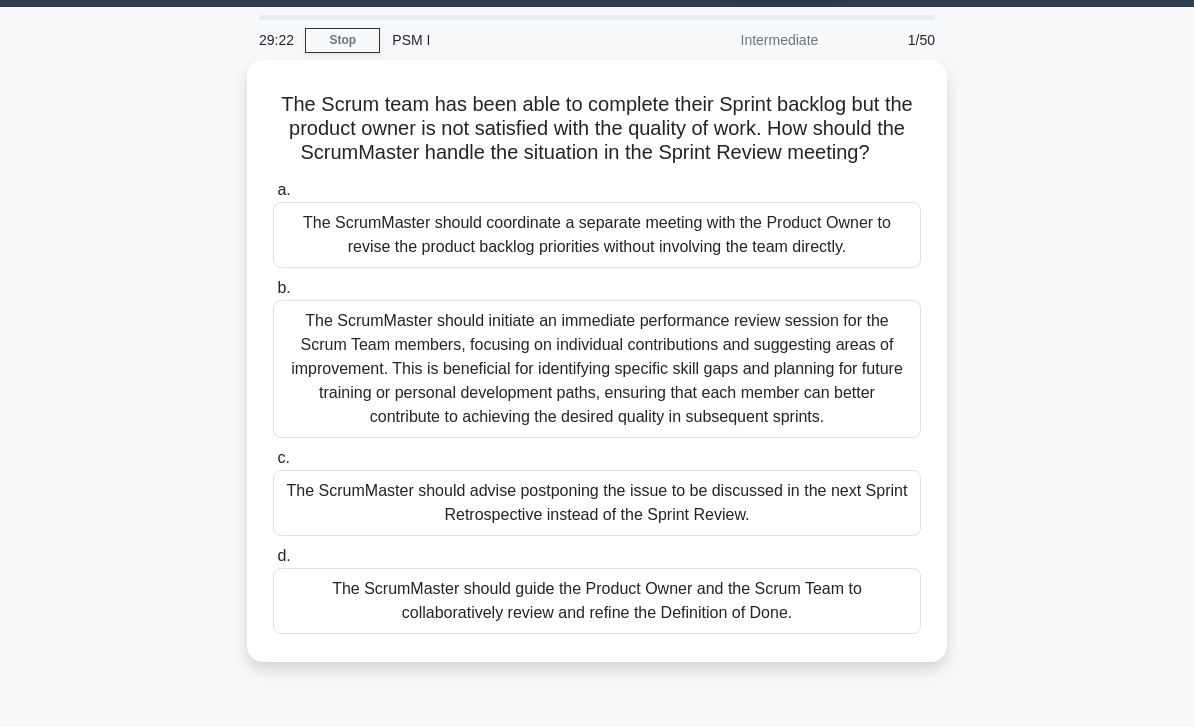 click on "The ScrumMaster should guide the Product Owner and the Scrum Team to collaboratively review and refine the Definition of Done." at bounding box center [597, 601] 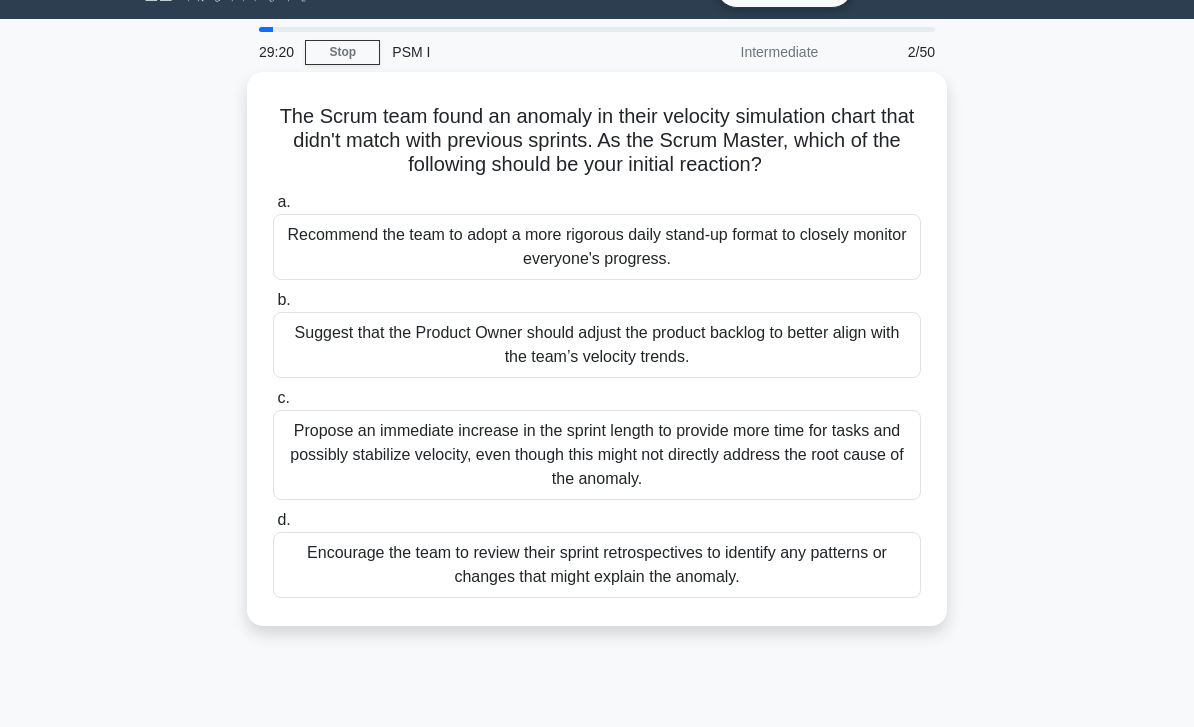 scroll, scrollTop: 52, scrollLeft: 0, axis: vertical 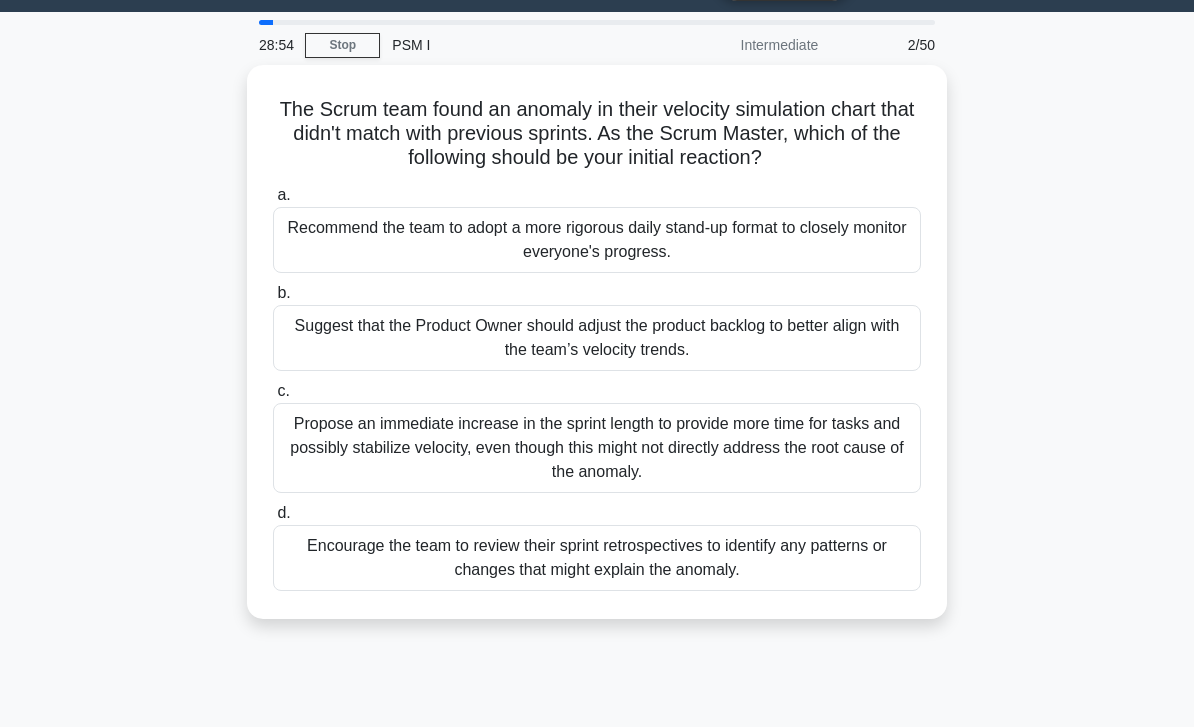 click on "Encourage the team to review their sprint retrospectives to identify any patterns or changes that might explain the anomaly." at bounding box center (597, 558) 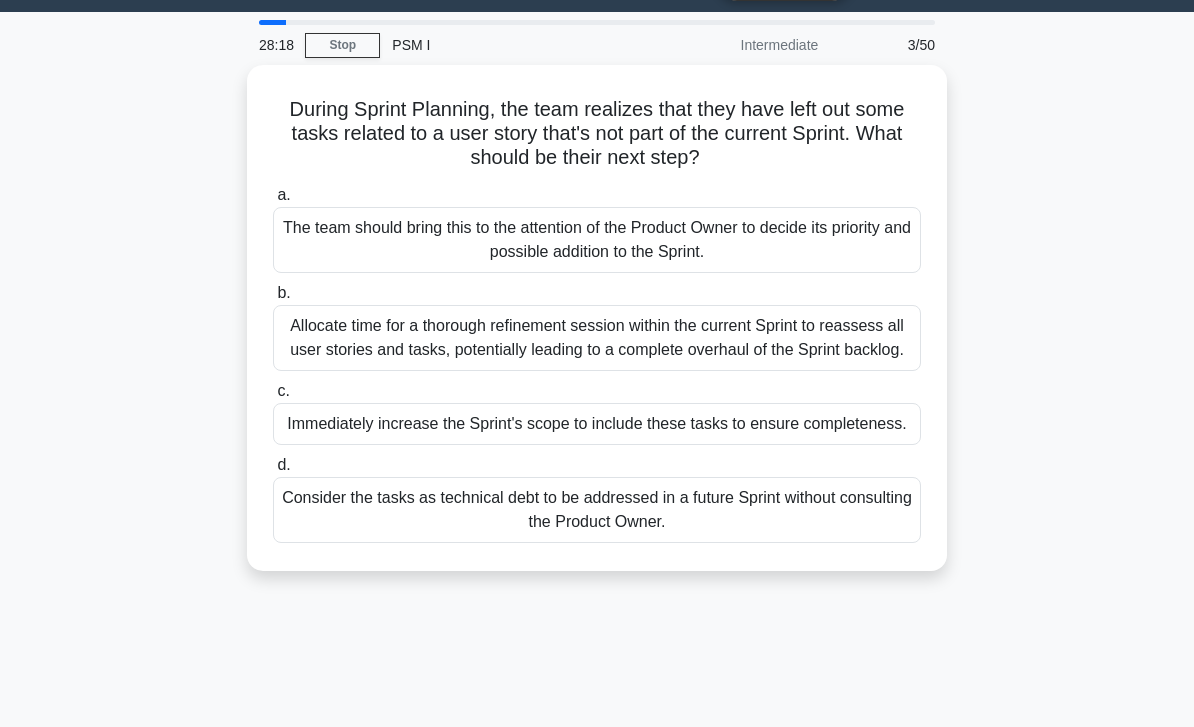 click on "The team should bring this to the attention of the Product Owner to decide its priority and possible addition to the Sprint." at bounding box center [597, 240] 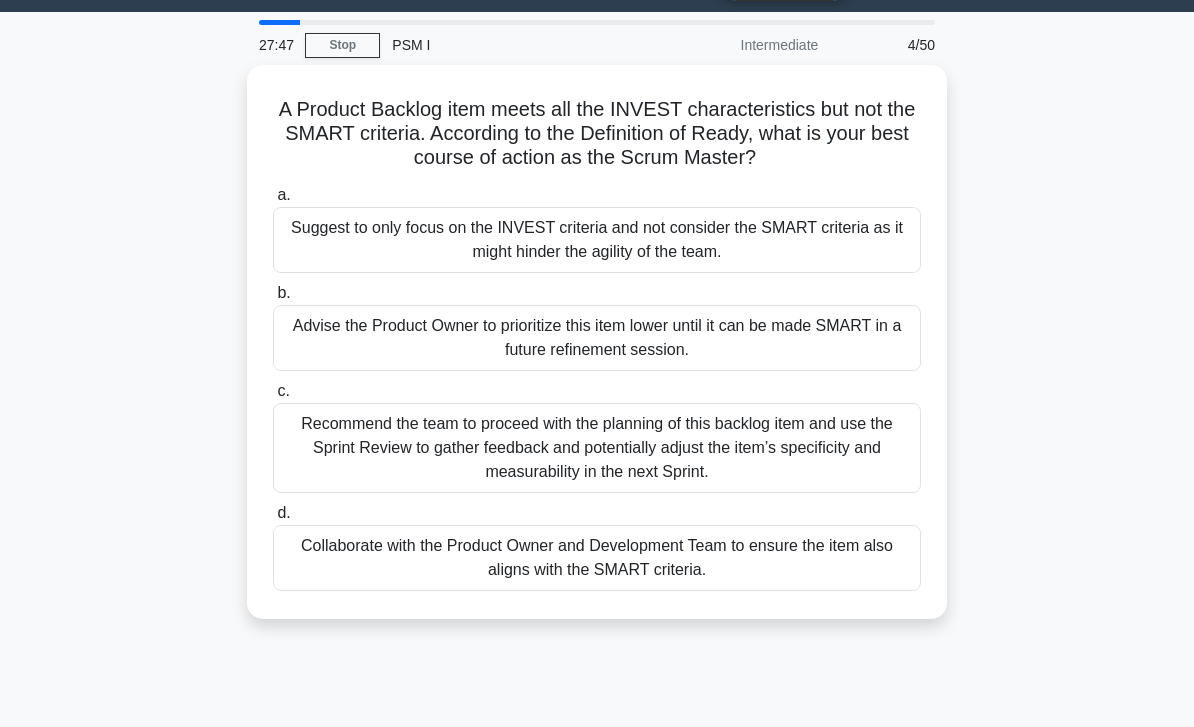 click on "Collaborate with the Product Owner and Development Team to ensure the item also aligns with the SMART criteria." at bounding box center (597, 558) 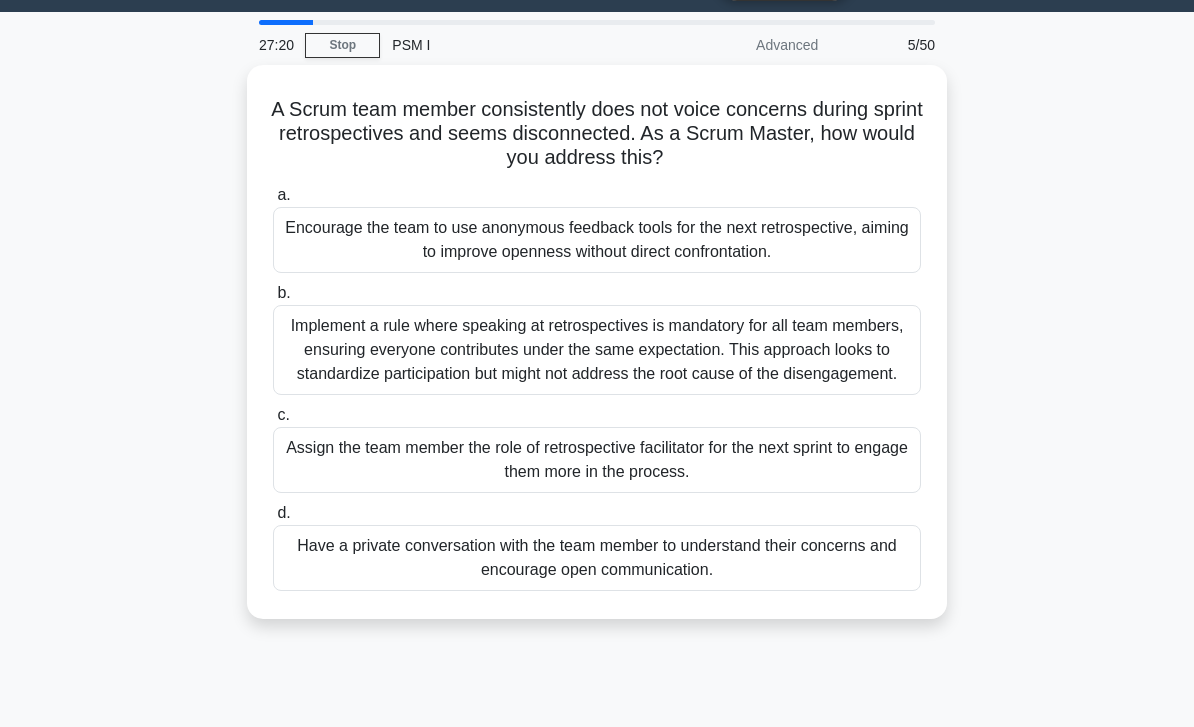 click on "Assign the team member the role of retrospective facilitator for the next sprint to engage them more in the process." at bounding box center [597, 460] 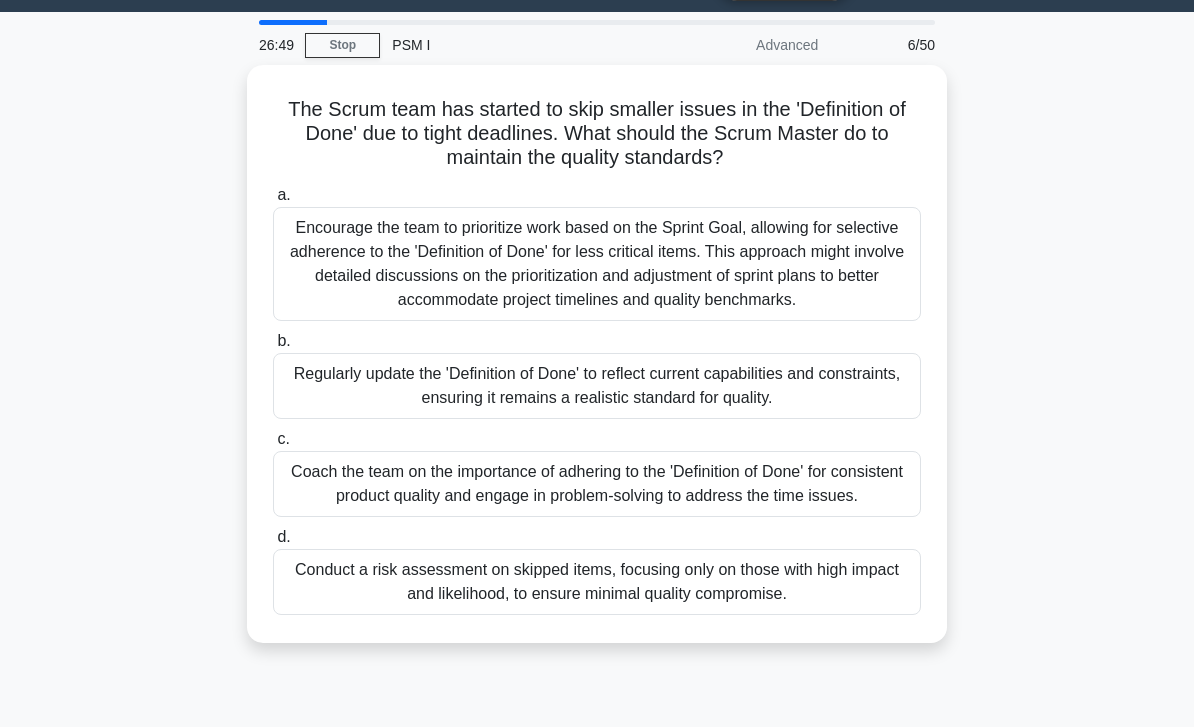 click on "Coach the team on the importance of adhering to the 'Definition of Done' for consistent product quality and engage in problem-solving to address the time issues." at bounding box center [597, 484] 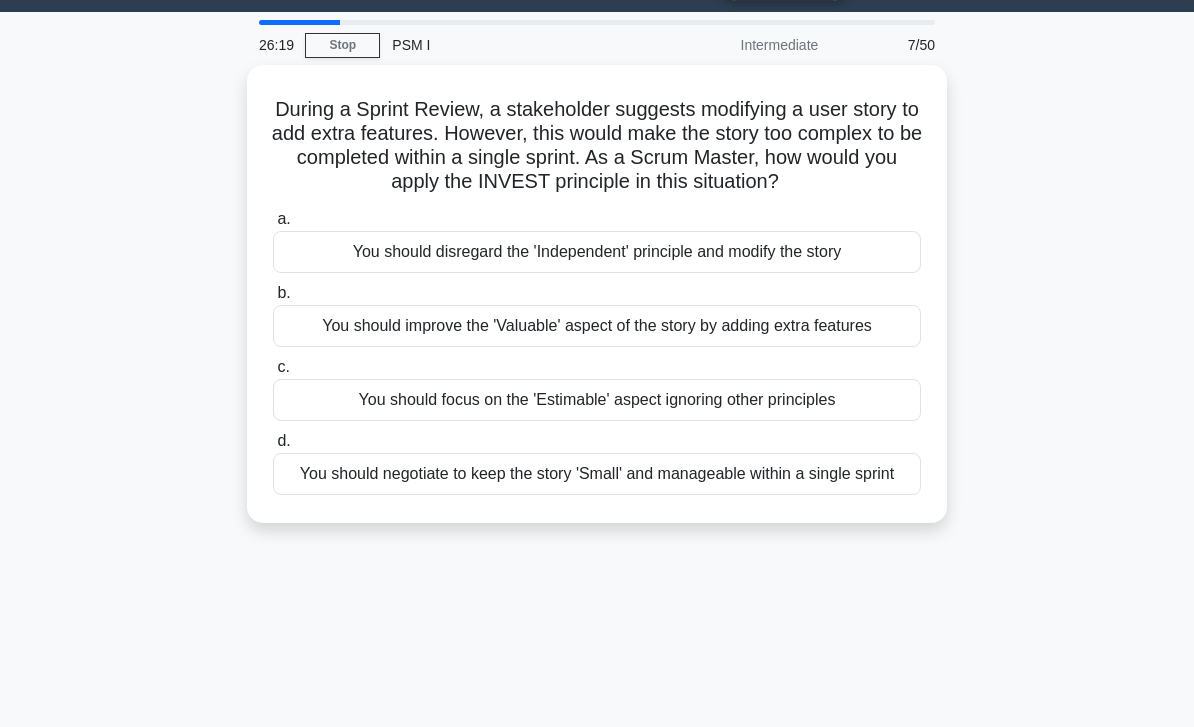 click on "You should negotiate to keep the story 'Small' and manageable within a single sprint" at bounding box center [597, 474] 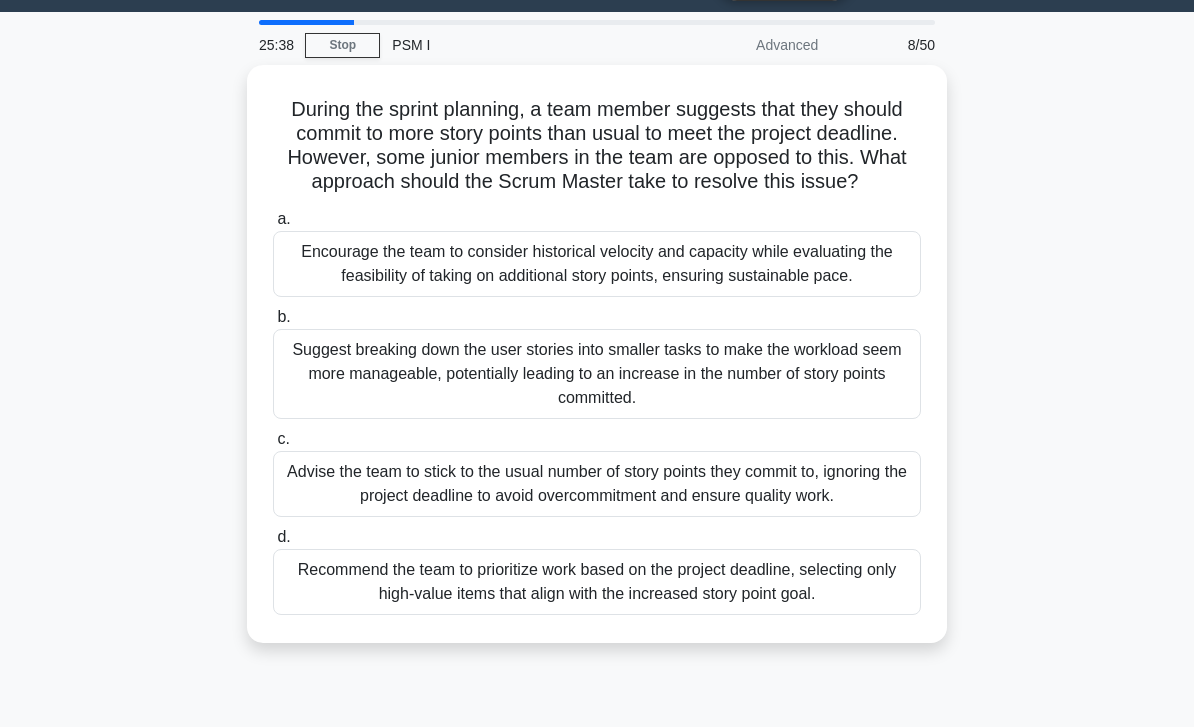 click on "Suggest breaking down the user stories into smaller tasks to make the workload seem more manageable, potentially leading to an increase in the number of story points committed." at bounding box center (597, 374) 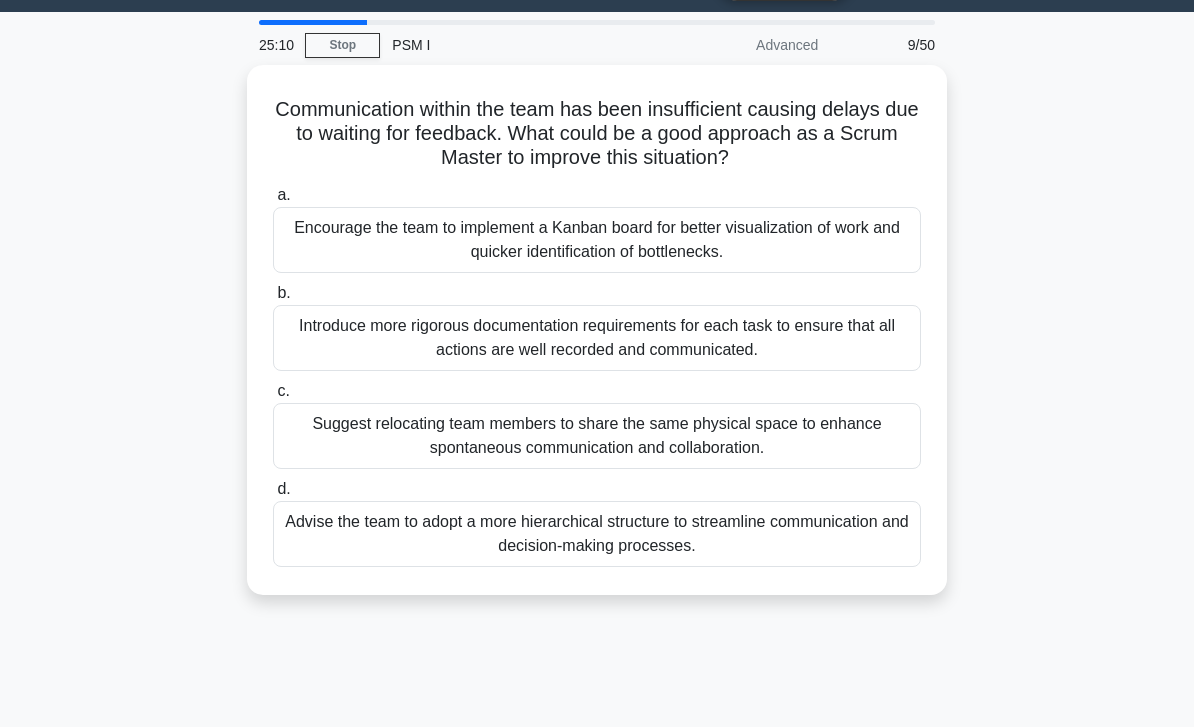 click on "Suggest relocating team members to share the same physical space to enhance spontaneous communication and collaboration." at bounding box center [597, 436] 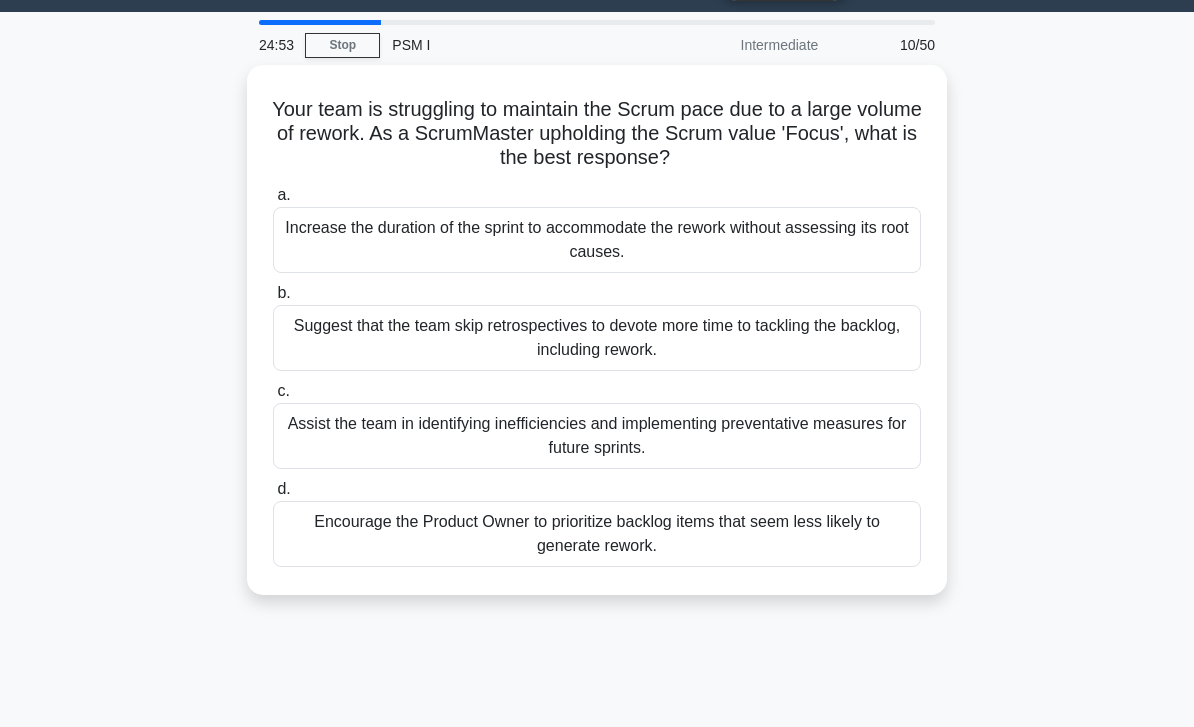 click on "Assist the team in identifying inefficiencies and implementing preventative measures for future sprints." at bounding box center (597, 436) 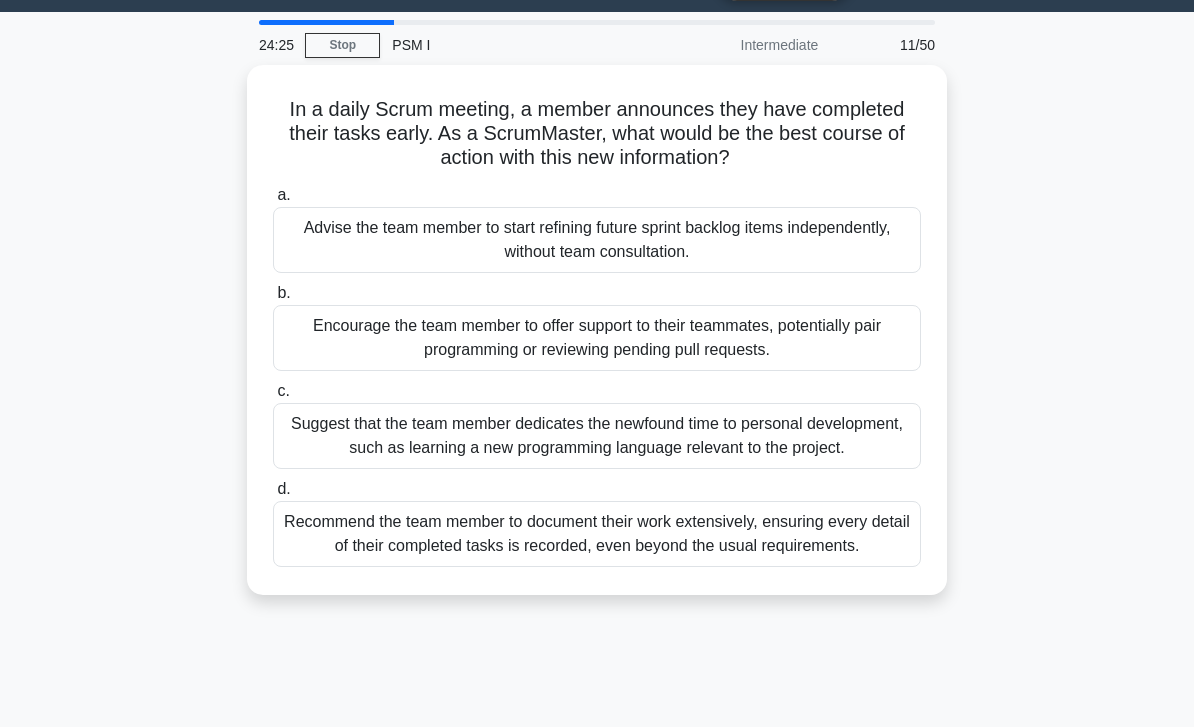 click on "Encourage the team member to offer support to their teammates, potentially pair programming or reviewing pending pull requests." at bounding box center (597, 338) 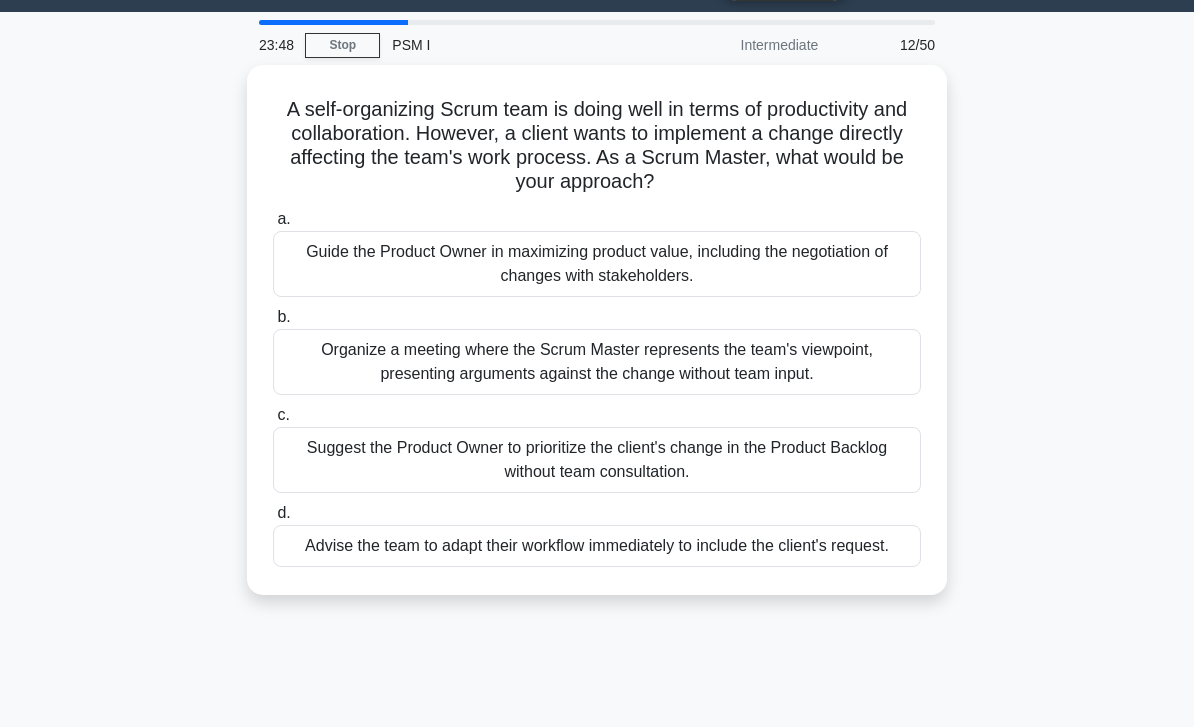click on "Guide the Product Owner in maximizing product value, including the negotiation of changes with stakeholders." at bounding box center [597, 264] 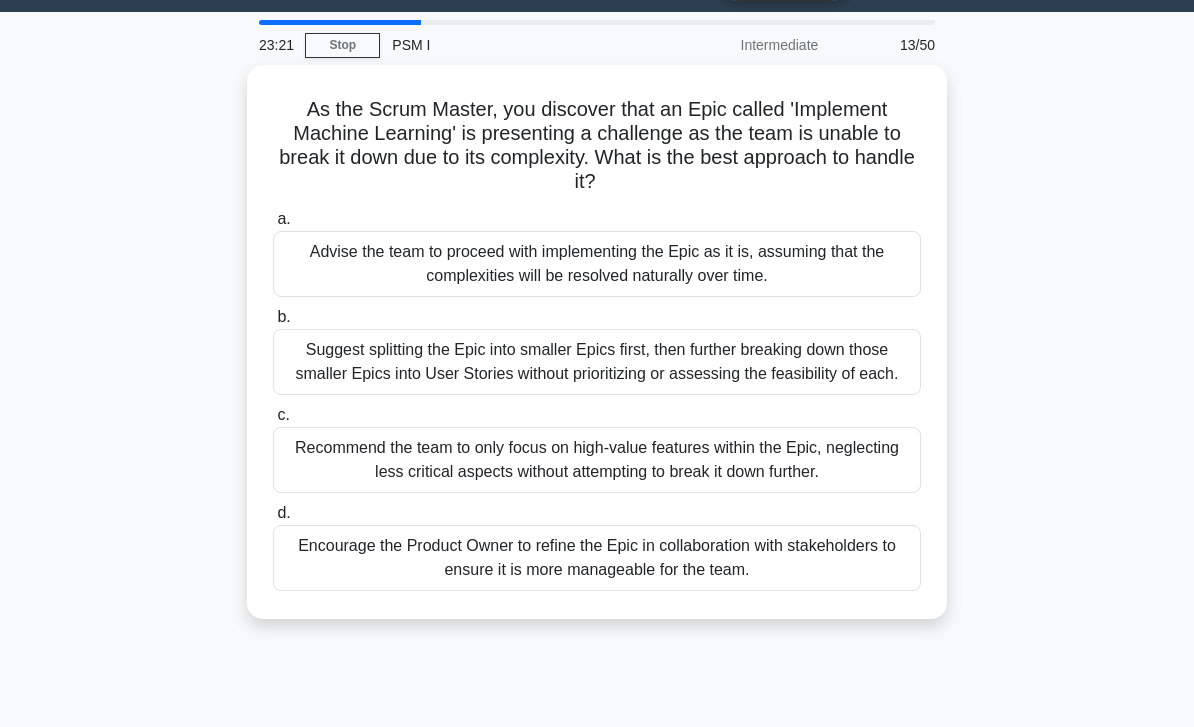 click on "Encourage the Product Owner to refine the Epic in collaboration with stakeholders to ensure it is more manageable for the team." at bounding box center (597, 558) 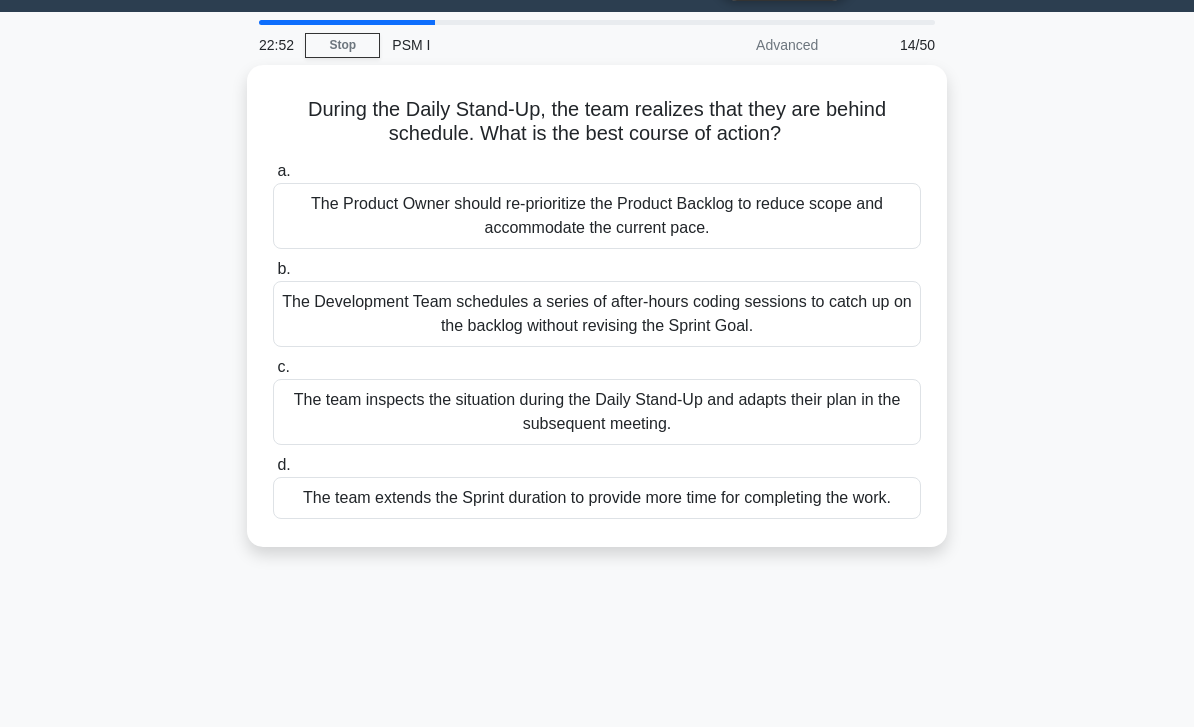 click on "The Product Owner should re-prioritize the Product Backlog to reduce scope and accommodate the current pace." at bounding box center [597, 216] 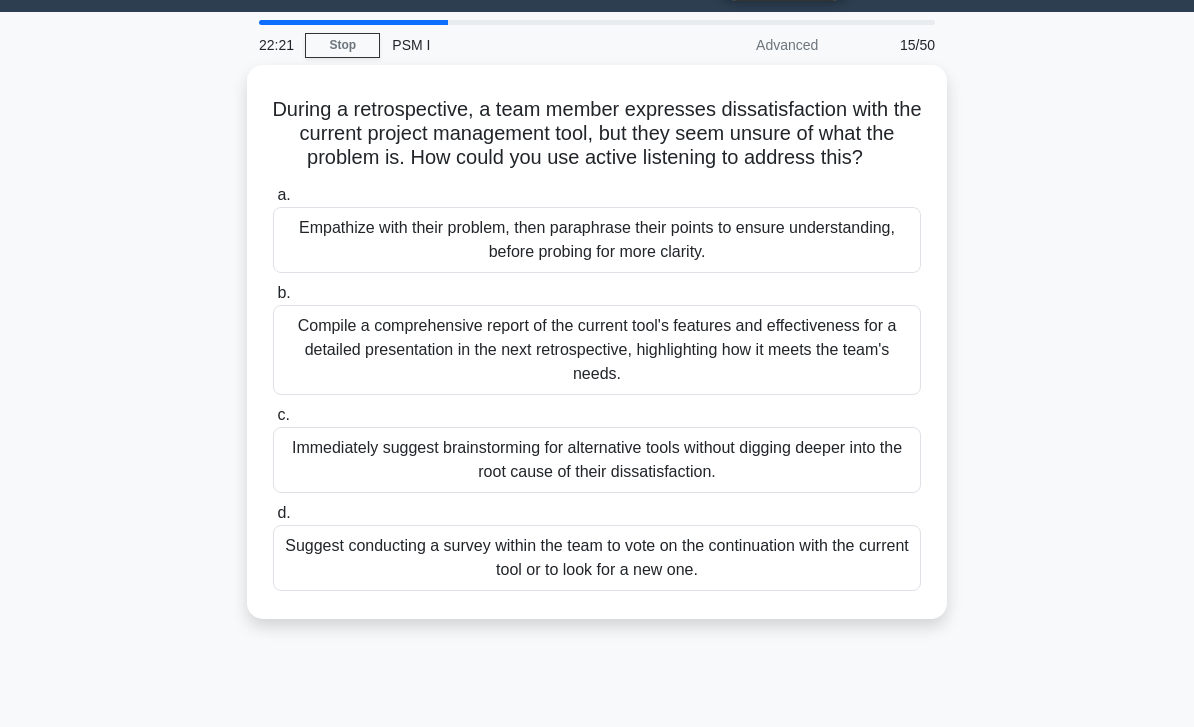 click on "Suggest conducting a survey within the team to vote on the continuation with the current tool or to look for a new one." at bounding box center (597, 558) 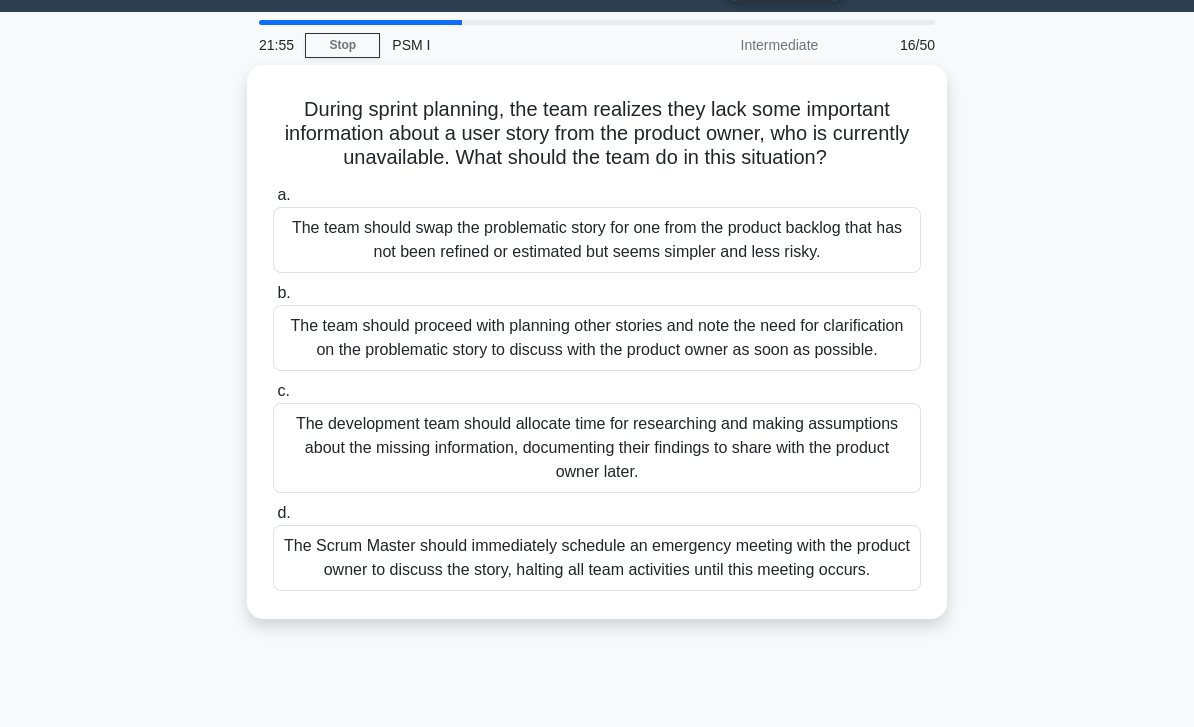 click on "The team should proceed with planning other stories and note the need for clarification on the problematic story to discuss with the product owner as soon as possible." at bounding box center (597, 338) 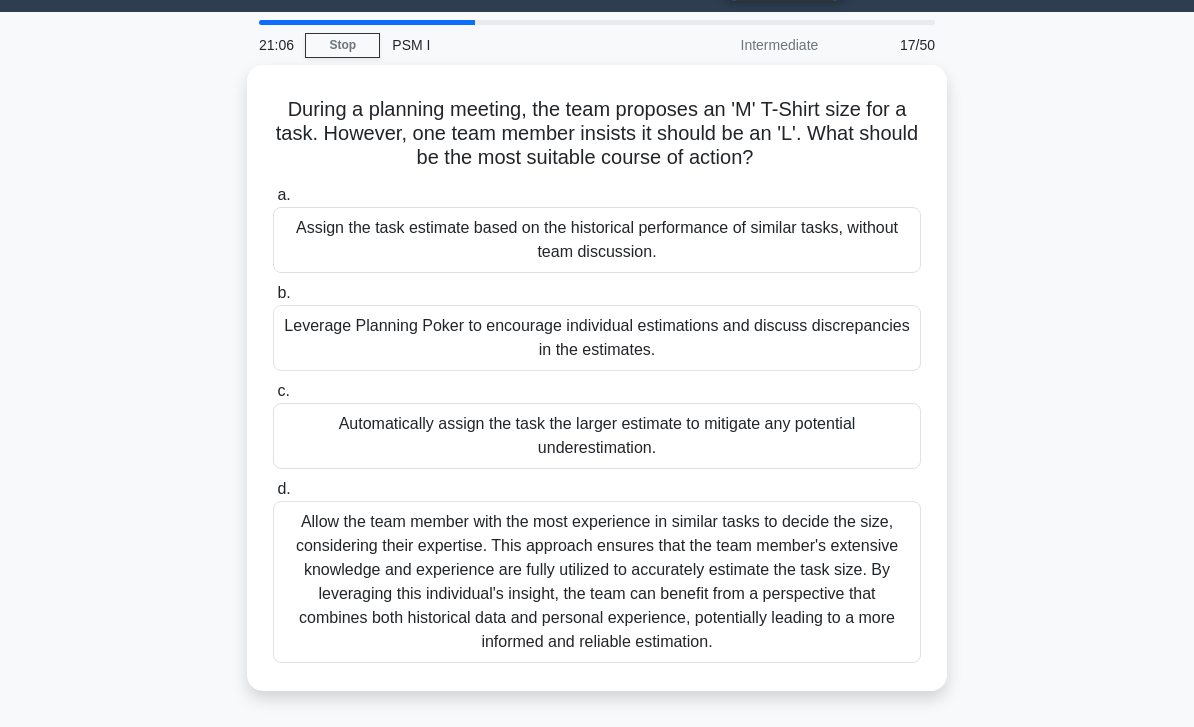 click on "Leverage Planning Poker to encourage individual estimations and discuss discrepancies in the estimates." at bounding box center (597, 338) 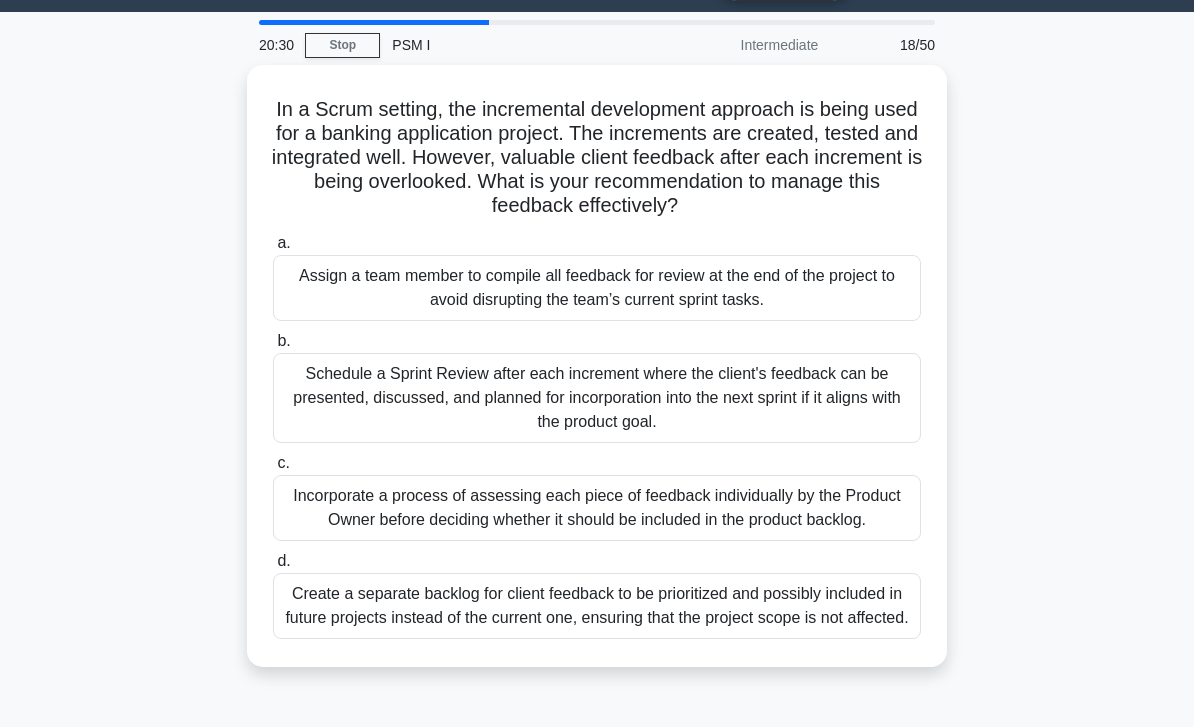 click on "Schedule a Sprint Review after each increment where the client's feedback can be presented, discussed, and planned for incorporation into the next sprint if it aligns with the product goal." at bounding box center (597, 398) 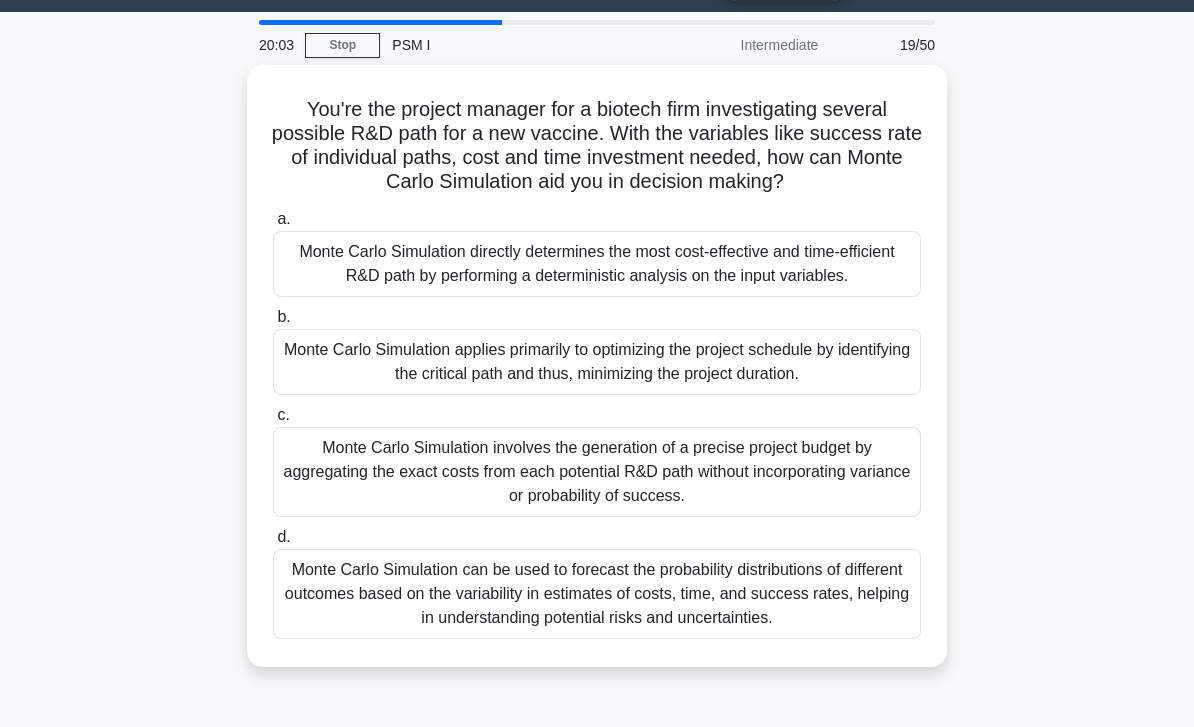 click on "Monte Carlo Simulation directly determines the most cost-effective and time-efficient R&D path by performing a deterministic analysis on the input variables." at bounding box center (597, 264) 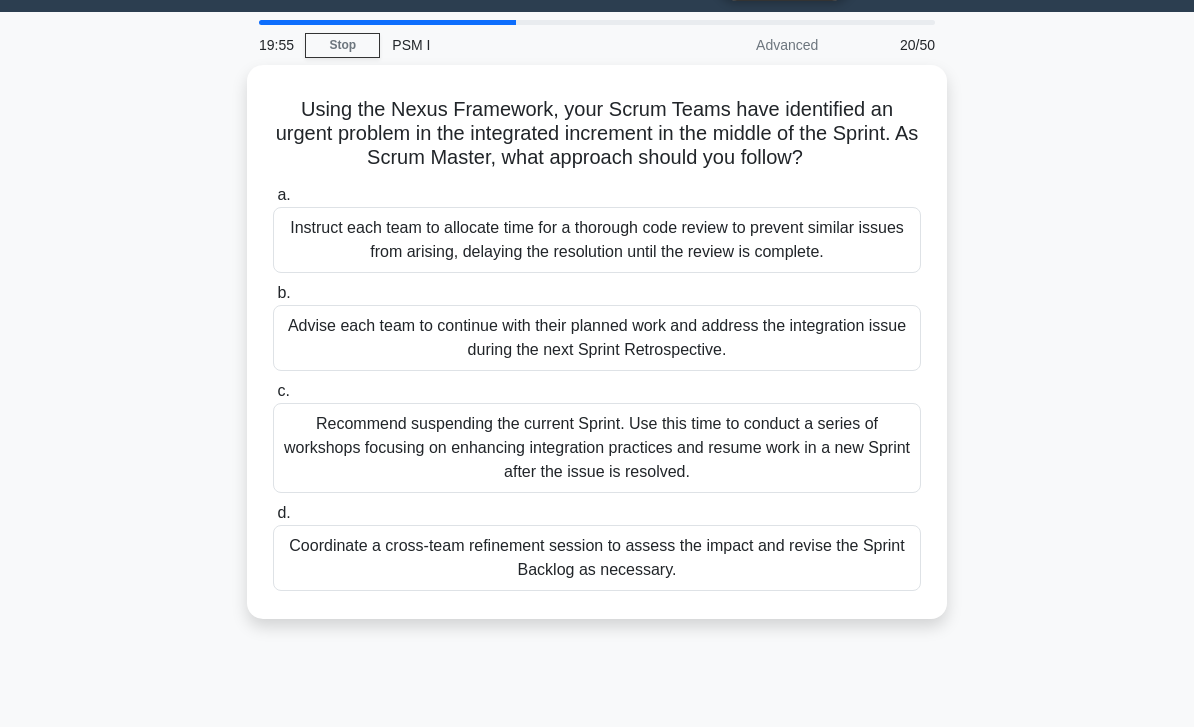 click on "Coordinate a cross-team refinement session to assess the impact and revise the Sprint Backlog as necessary." at bounding box center [597, 558] 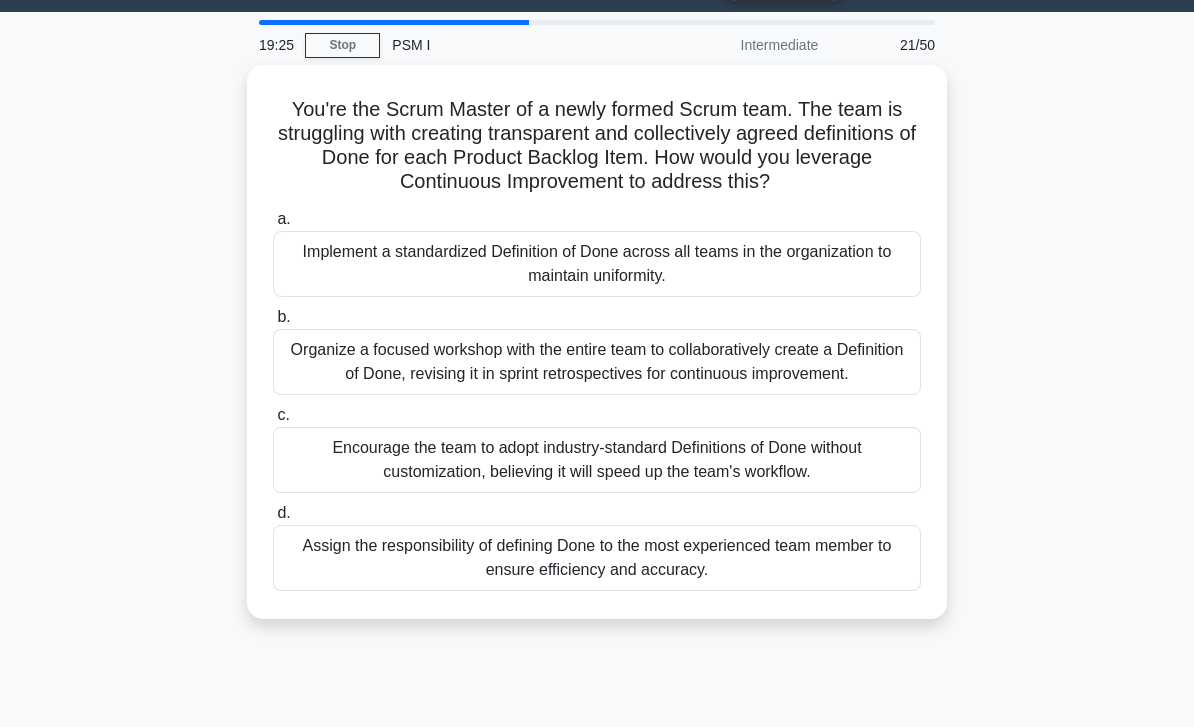click on "Organize a focused workshop with the entire team to collaboratively create a Definition of Done, revising it in sprint retrospectives for continuous improvement." at bounding box center [597, 362] 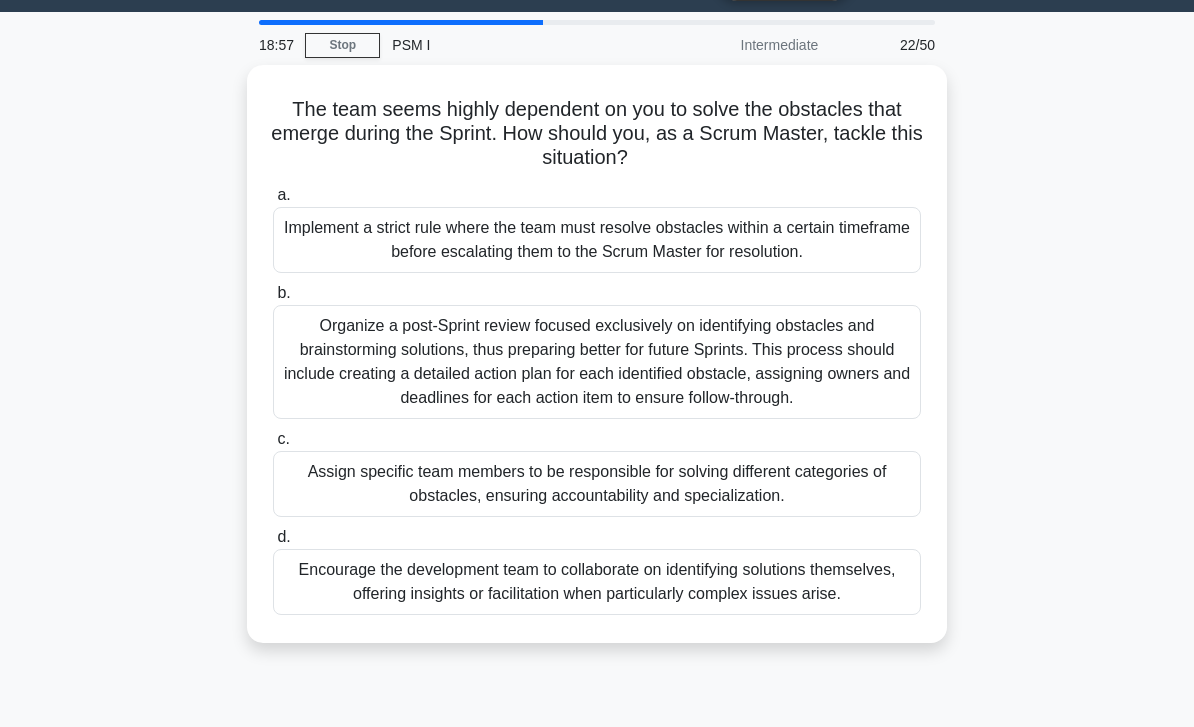 click on "Organize a post-Sprint review focused exclusively on identifying obstacles and brainstorming solutions, thus preparing better for future Sprints. This process should include creating a detailed action plan for each identified obstacle, assigning owners and deadlines for each action item to ensure follow-through." at bounding box center (597, 362) 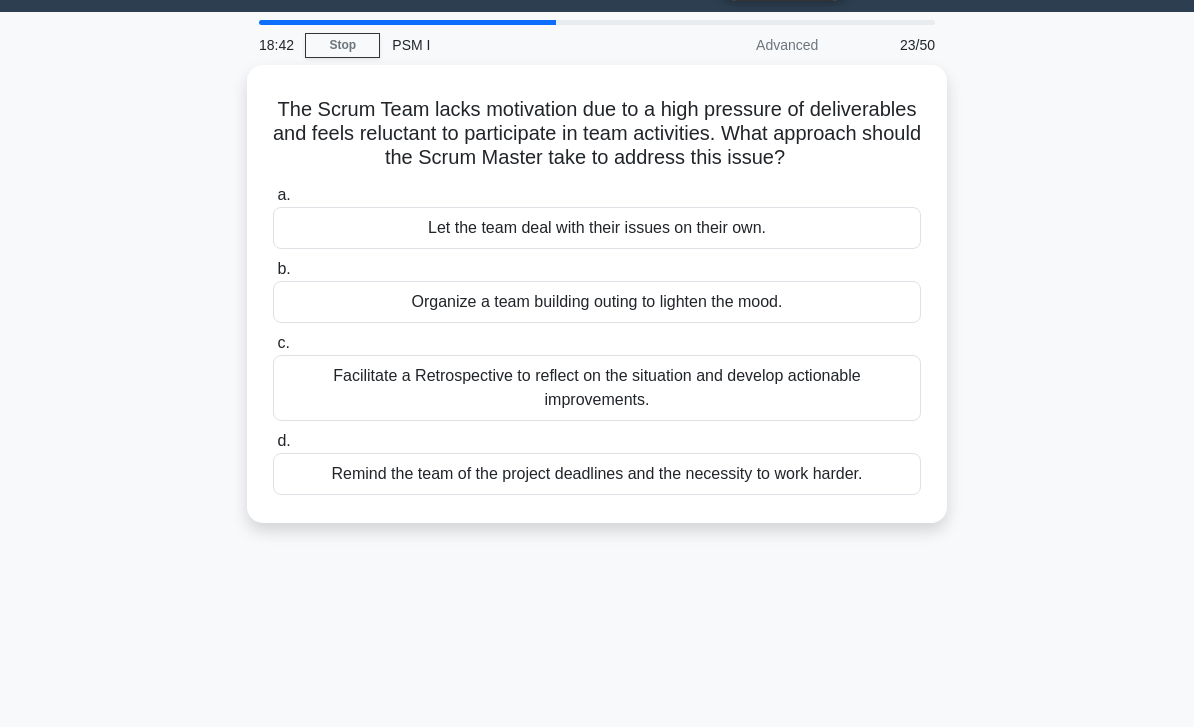 click on "Facilitate a Retrospective to reflect on the situation and develop actionable improvements." at bounding box center (597, 388) 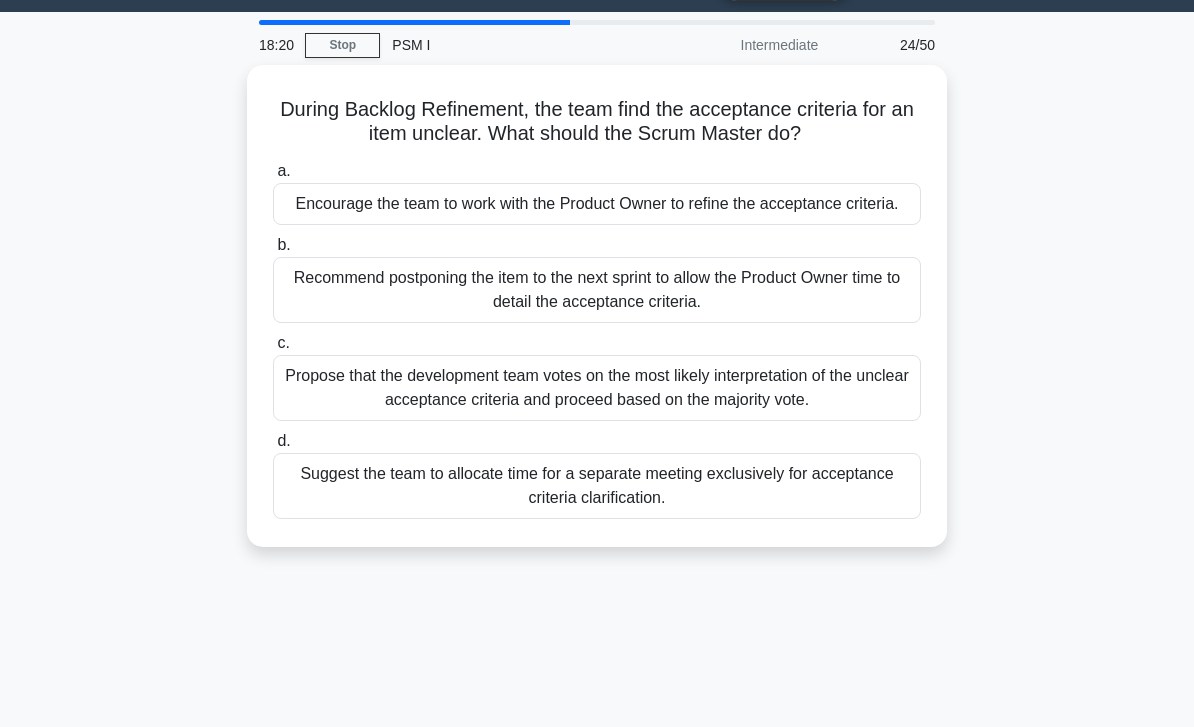 click on "Encourage the team to work with the Product Owner to refine the acceptance criteria." at bounding box center (597, 204) 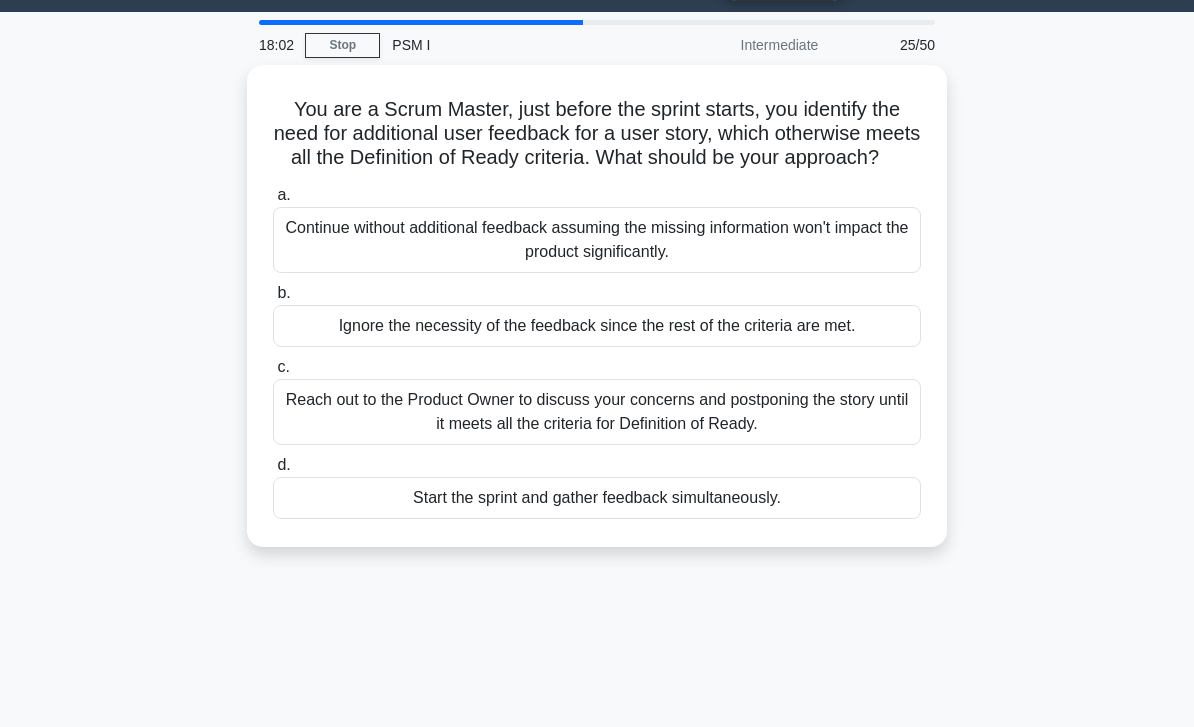 click on "Reach out to the Product Owner to discuss your concerns and postponing the story until it meets all the criteria for Definition of Ready." at bounding box center [597, 412] 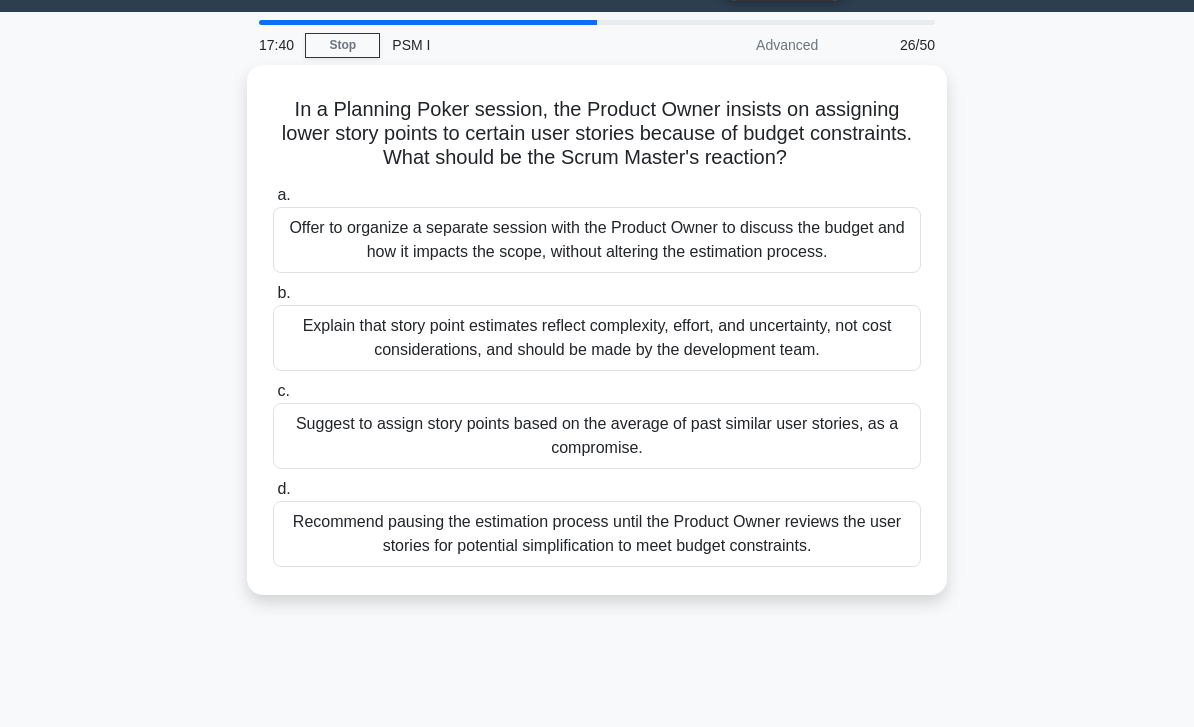click on "Explain that story point estimates reflect complexity, effort, and uncertainty, not cost considerations, and should be made by the development team." at bounding box center [597, 338] 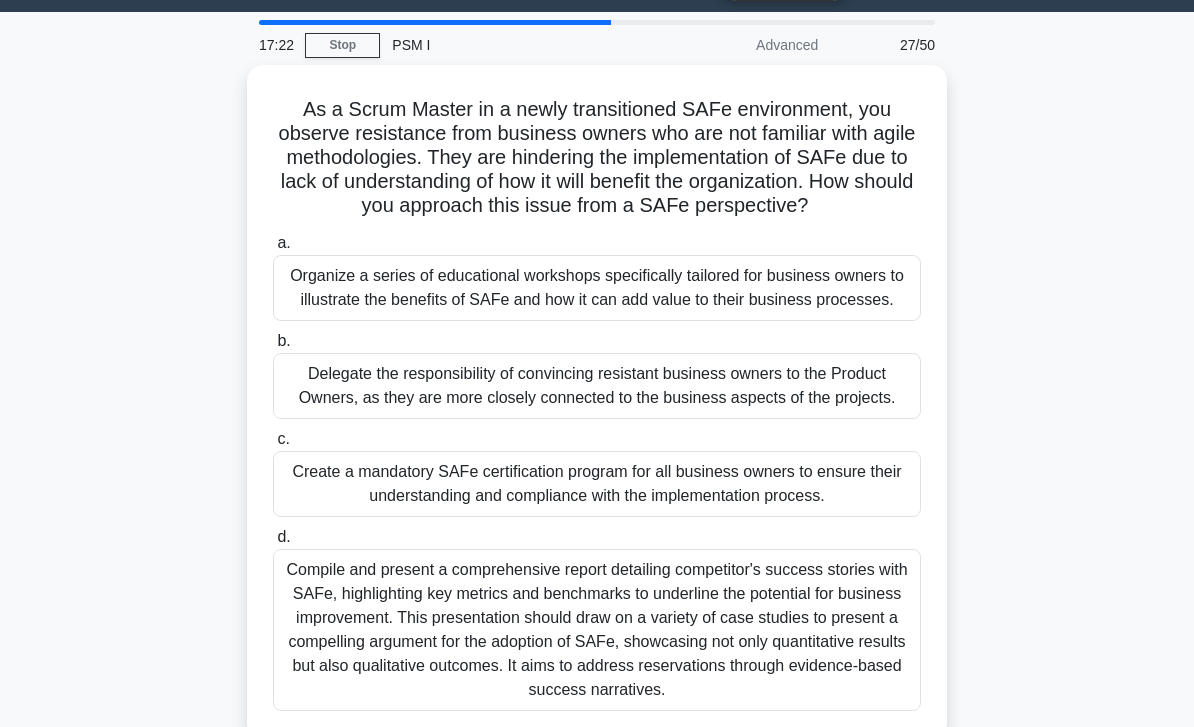 click on "Organize a series of educational workshops specifically tailored for business owners to illustrate the benefits of SAFe and how it can add value to their business processes." at bounding box center [597, 288] 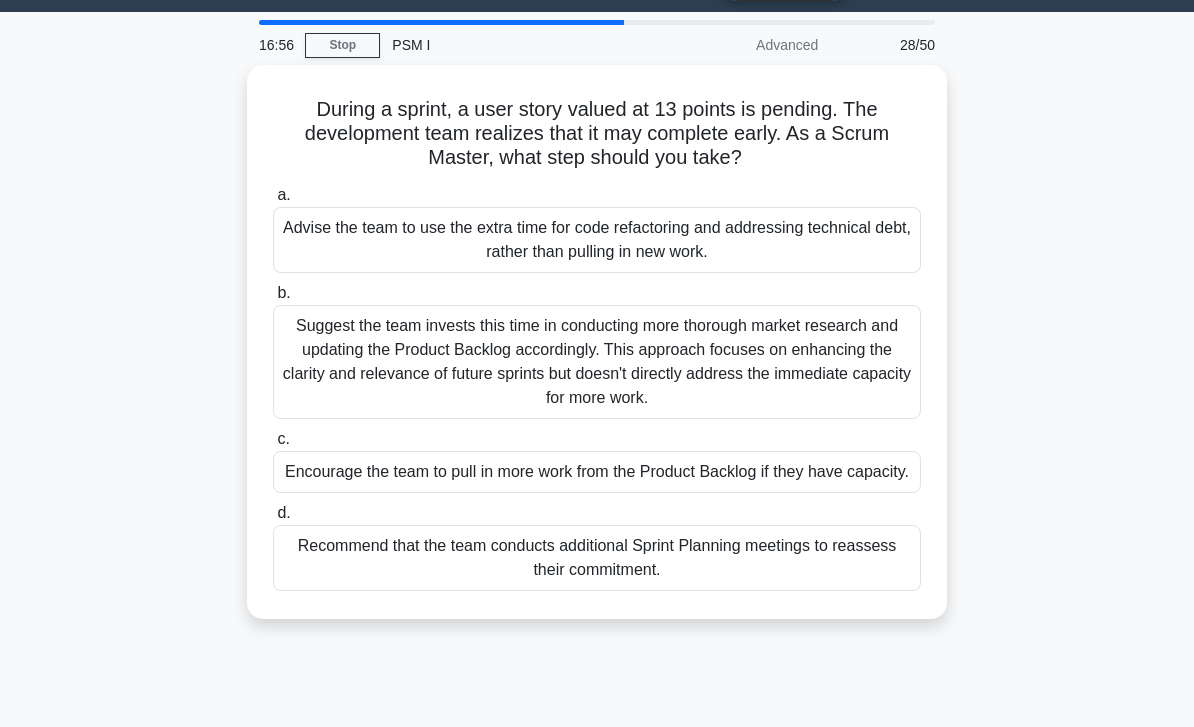 click on "Advise the team to use the extra time for code refactoring and addressing technical debt, rather than pulling in new work." at bounding box center [597, 240] 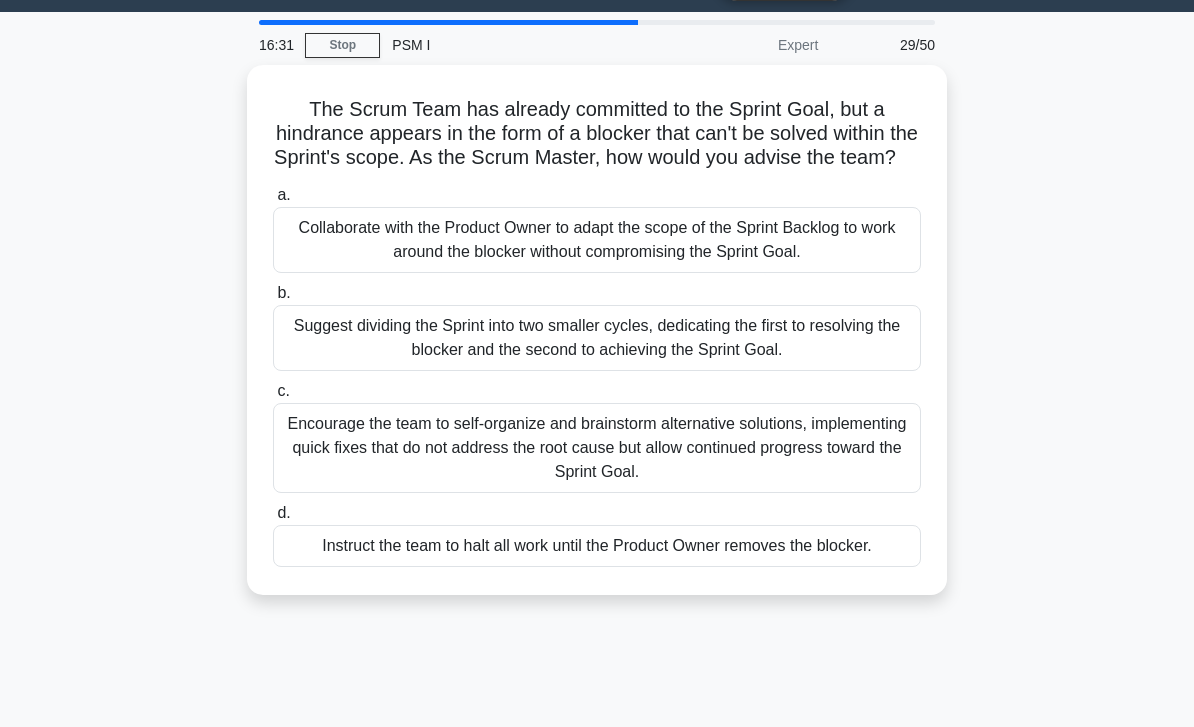 click on "Collaborate with the Product Owner to adapt the scope of the Sprint Backlog to work around the blocker without compromising the Sprint Goal." at bounding box center [597, 240] 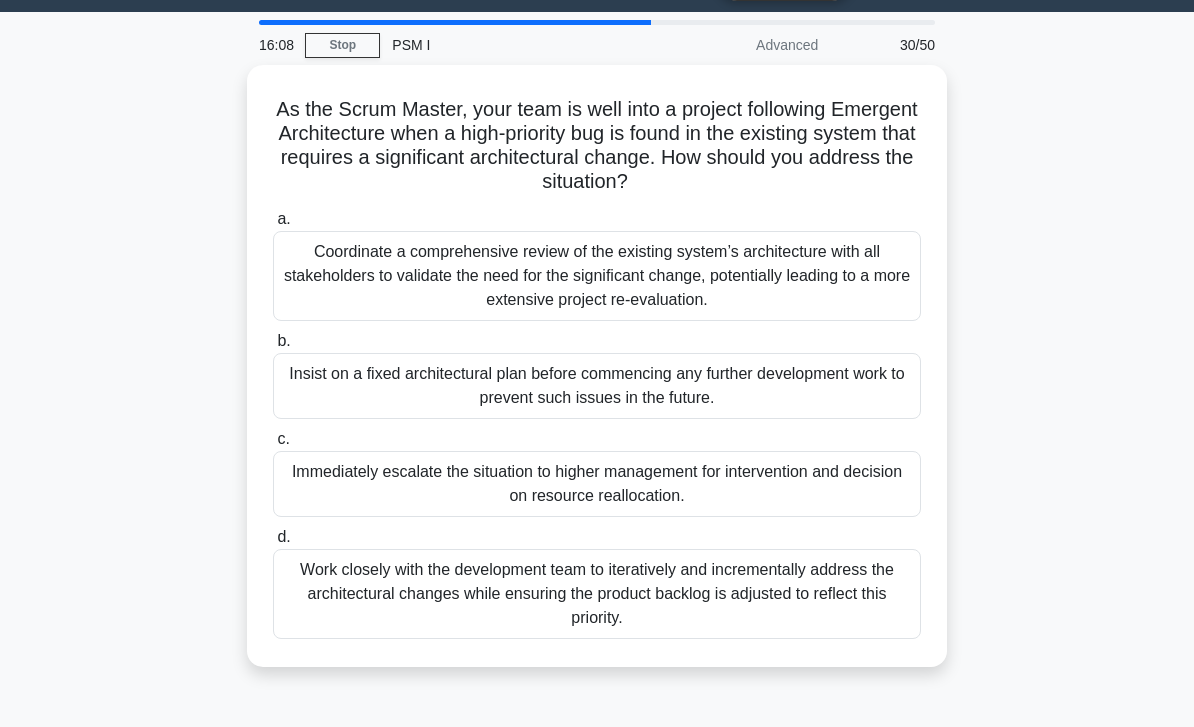 click on "Work closely with the development team to iteratively and incrementally address the architectural changes while ensuring the product backlog is adjusted to reflect this priority." at bounding box center (597, 594) 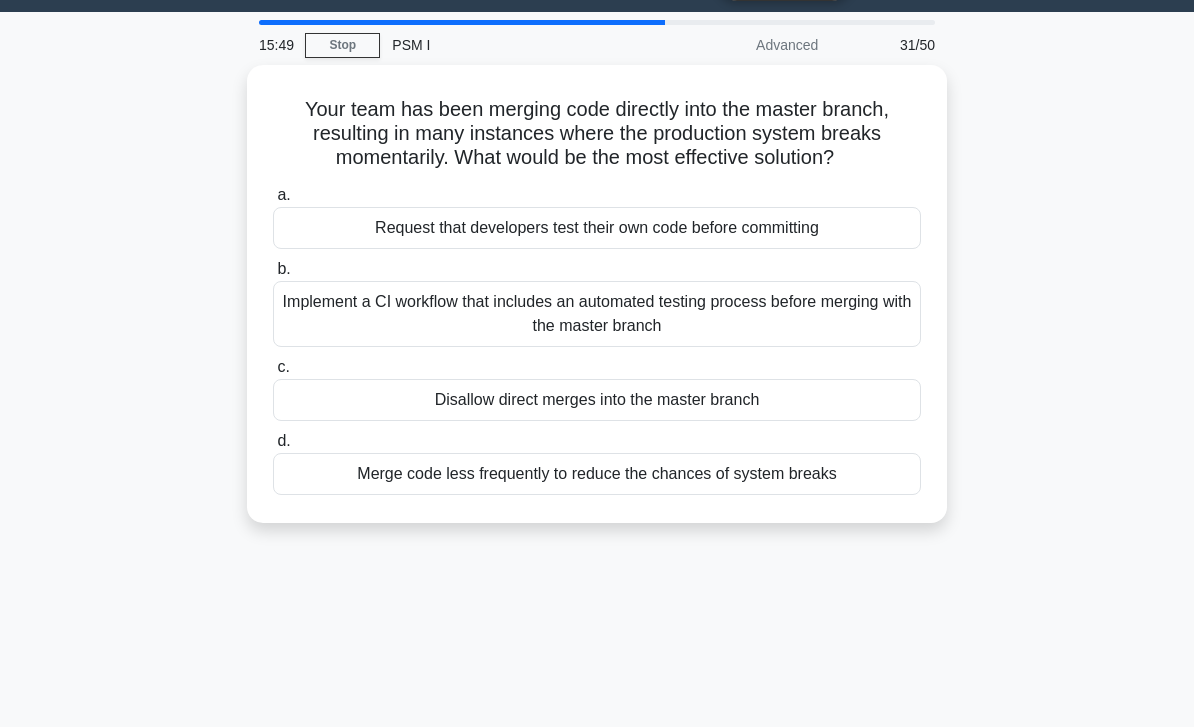 click on "Implement a CI workflow that includes an automated testing process before merging with the master branch" at bounding box center [597, 314] 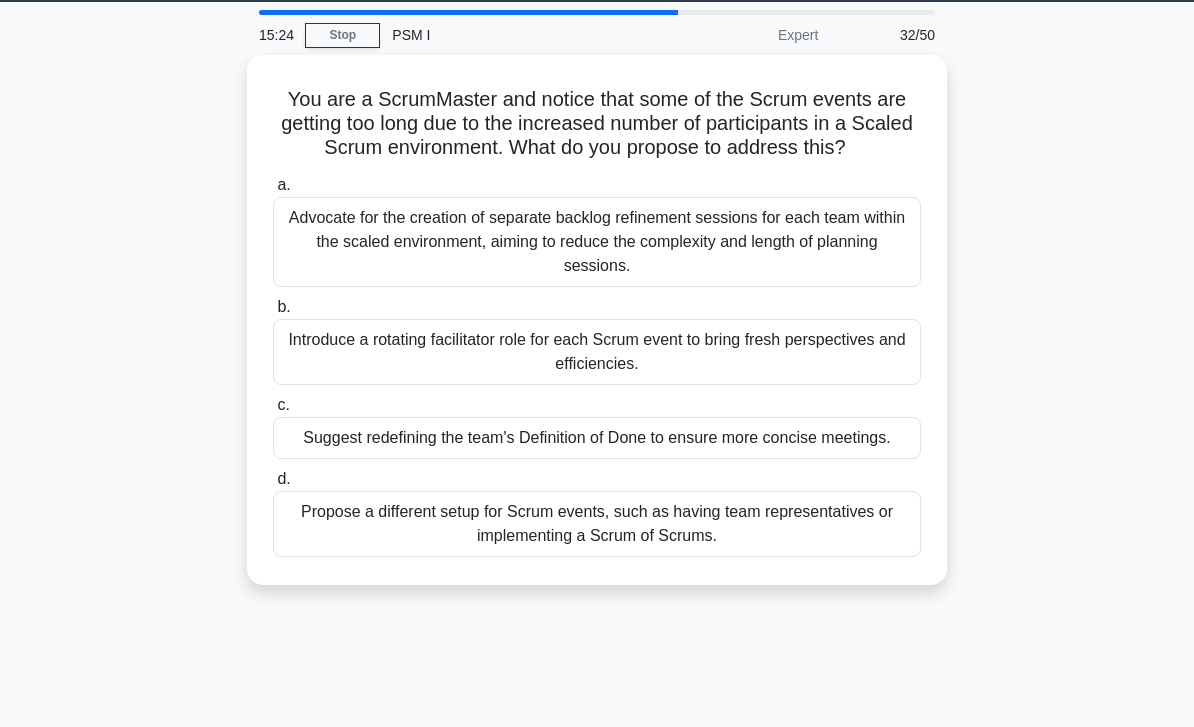 scroll, scrollTop: 64, scrollLeft: 0, axis: vertical 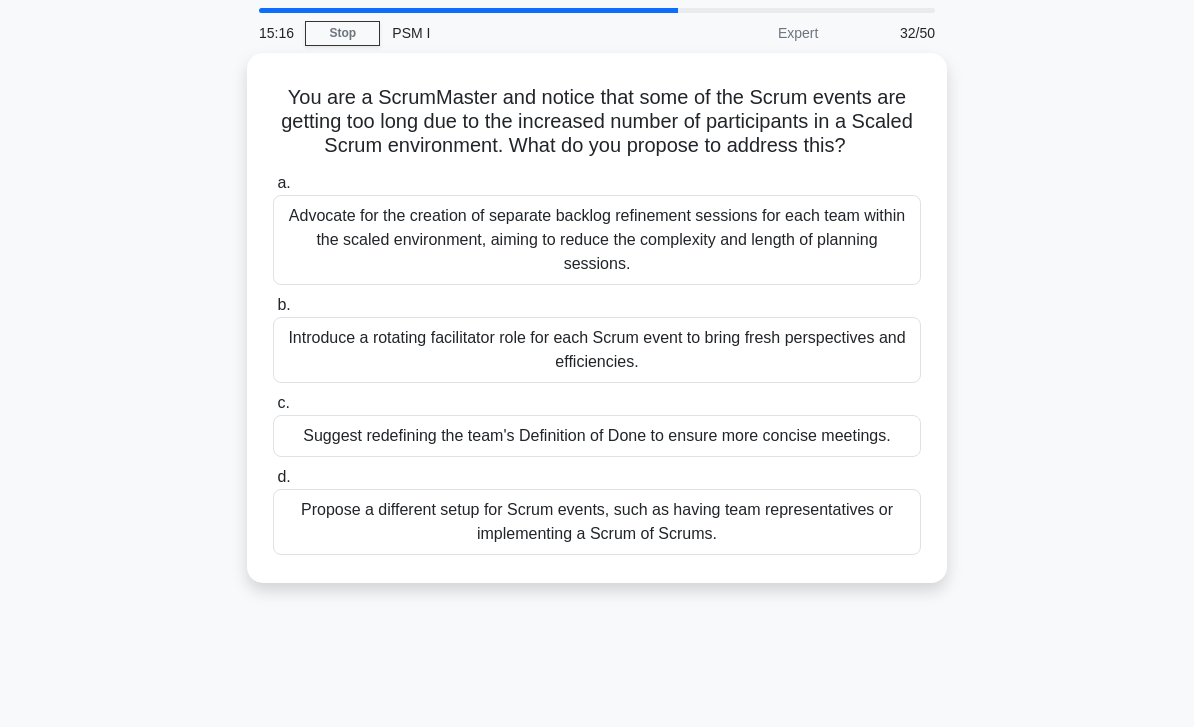 click on "Advocate for the creation of separate backlog refinement sessions for each team within the scaled environment, aiming to reduce the complexity and length of planning sessions." at bounding box center (597, 240) 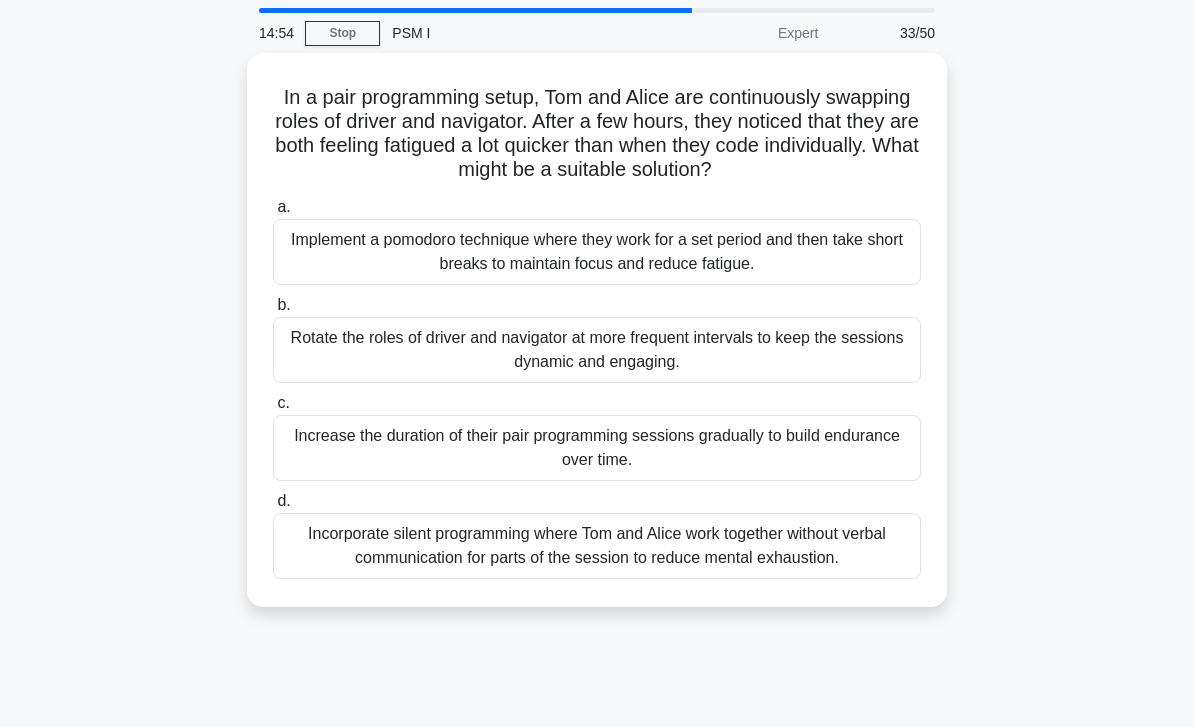 click on "Implement a pomodoro technique where they work for a set period and then take short breaks to maintain focus and reduce fatigue." at bounding box center (597, 252) 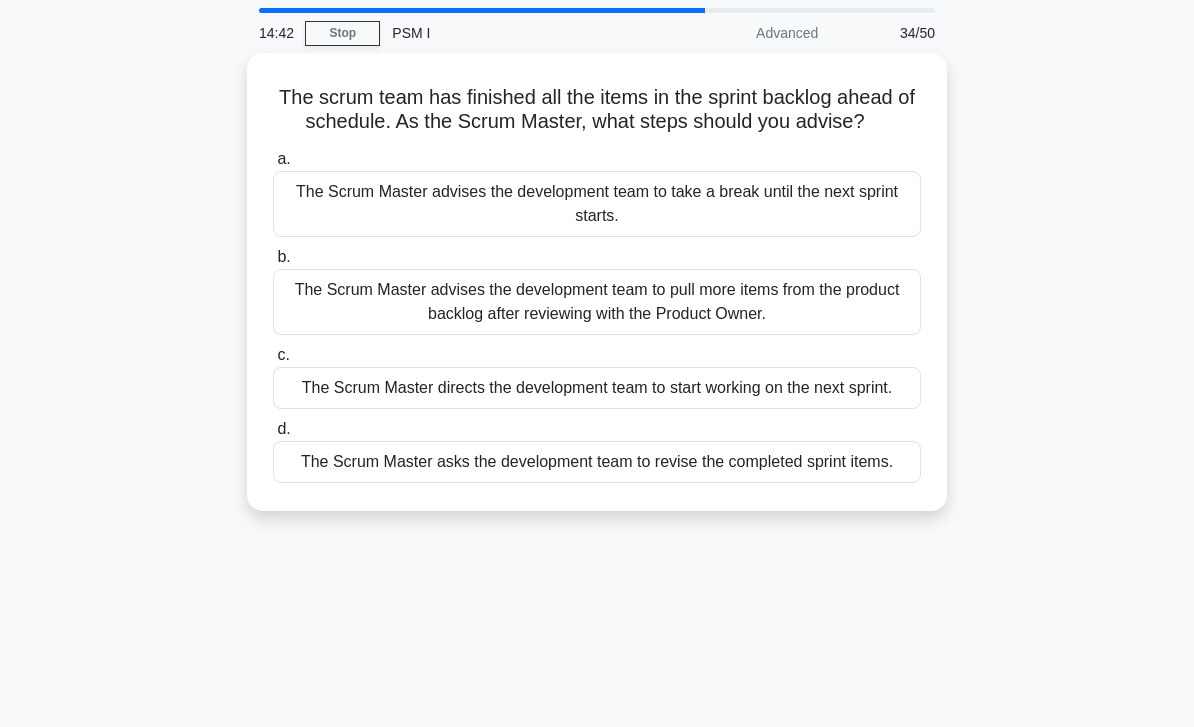 click on "The Scrum Master asks the development team to revise the completed sprint items." at bounding box center (597, 462) 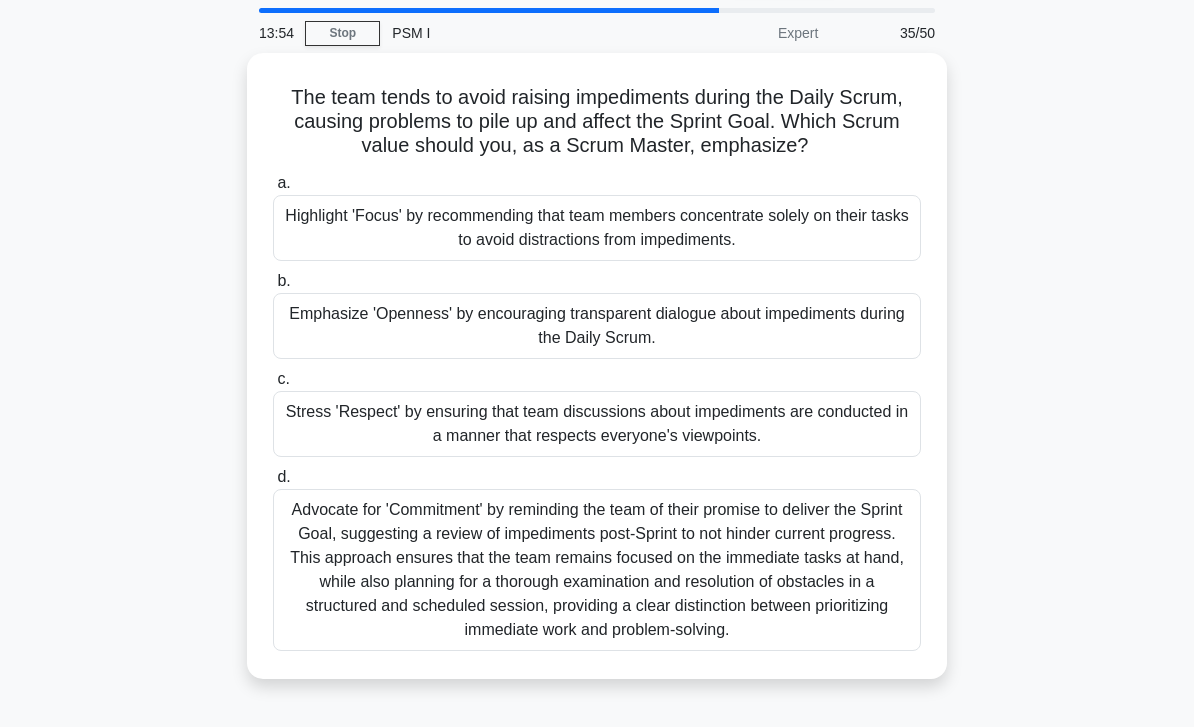 click on "Emphasize 'Openness' by encouraging transparent dialogue about impediments during the Daily Scrum." at bounding box center (597, 326) 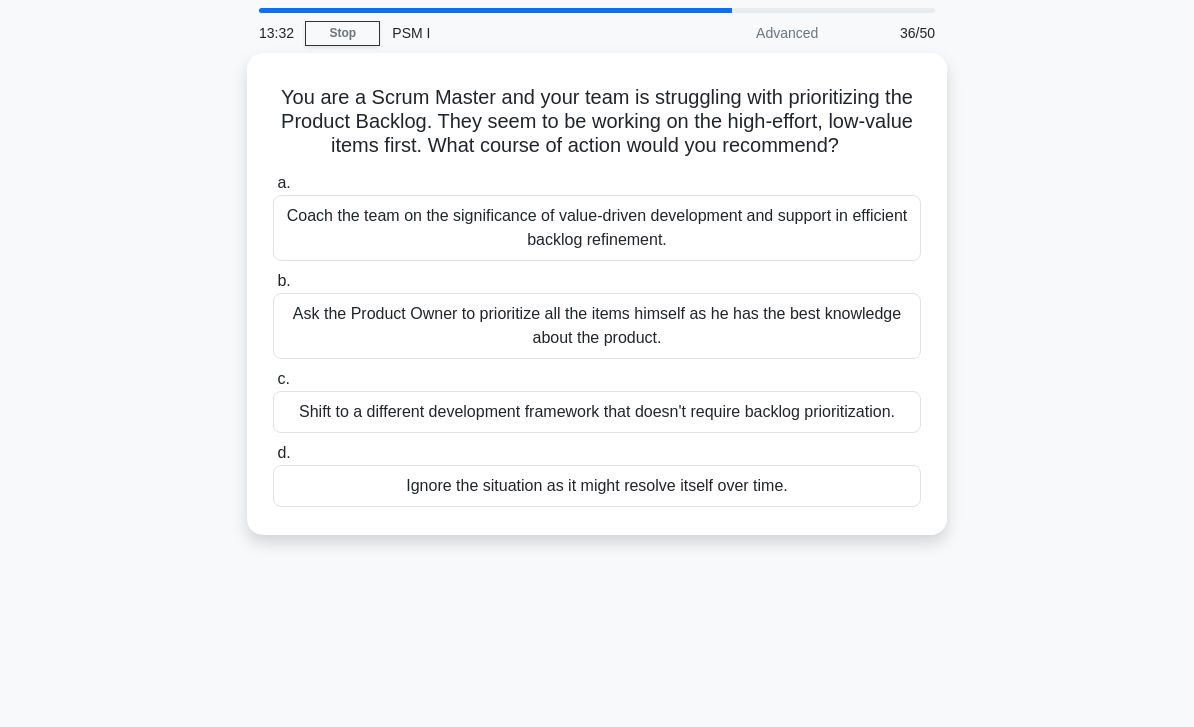 click on "Coach the team on the significance of value-driven development and support in efficient backlog refinement." at bounding box center (597, 228) 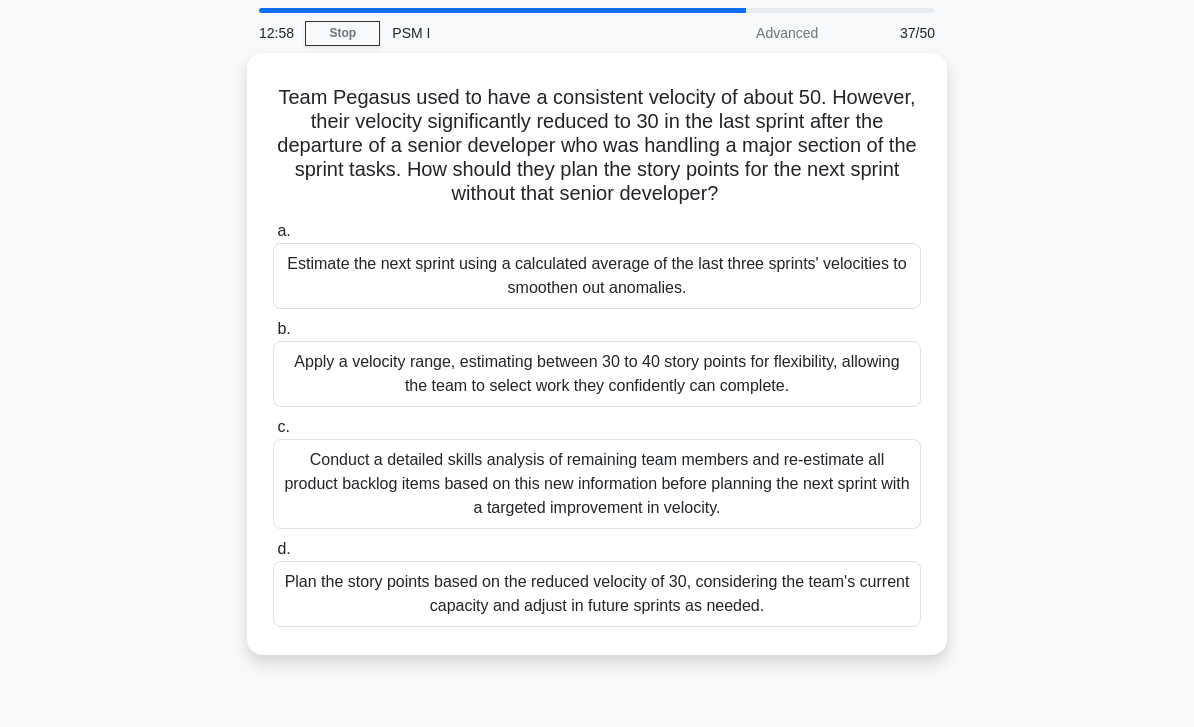 click on "Plan the story points based on the reduced velocity of 30, considering the team's current capacity and adjust in future sprints as needed." at bounding box center [597, 594] 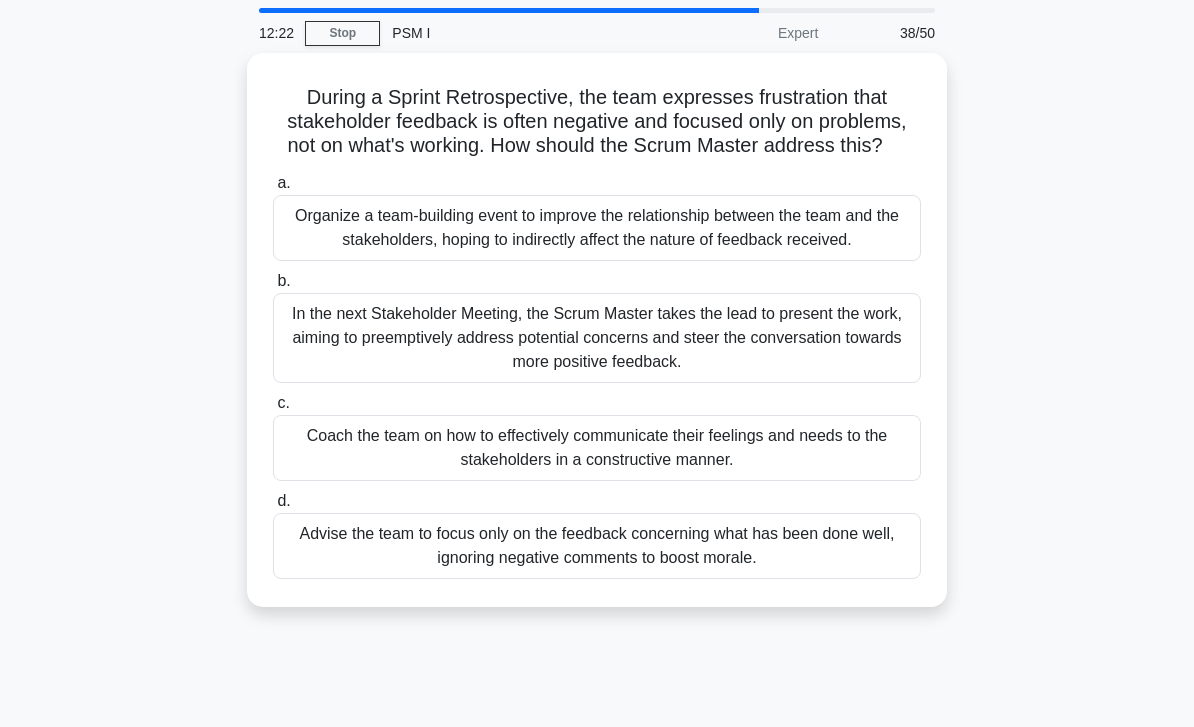 click on "Coach the team on how to effectively communicate their feelings and needs to the stakeholders in a constructive manner." at bounding box center (597, 448) 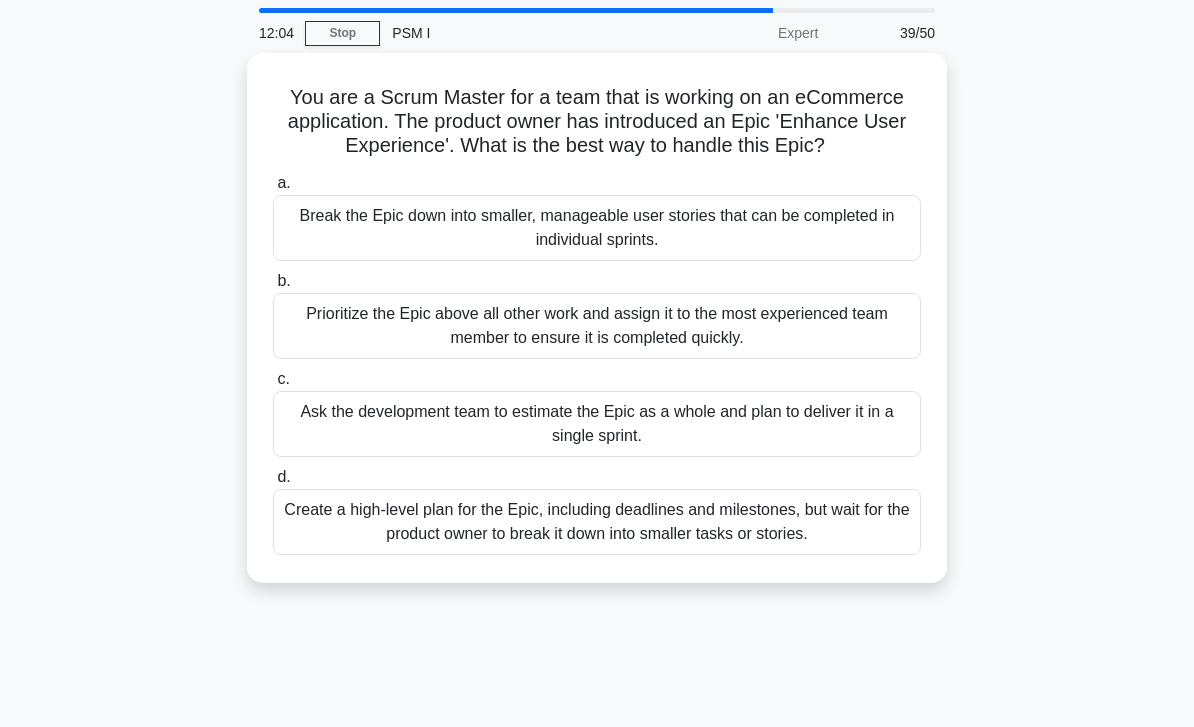 click on "Break the Epic down into smaller, manageable user stories that can be completed in individual sprints." at bounding box center (597, 228) 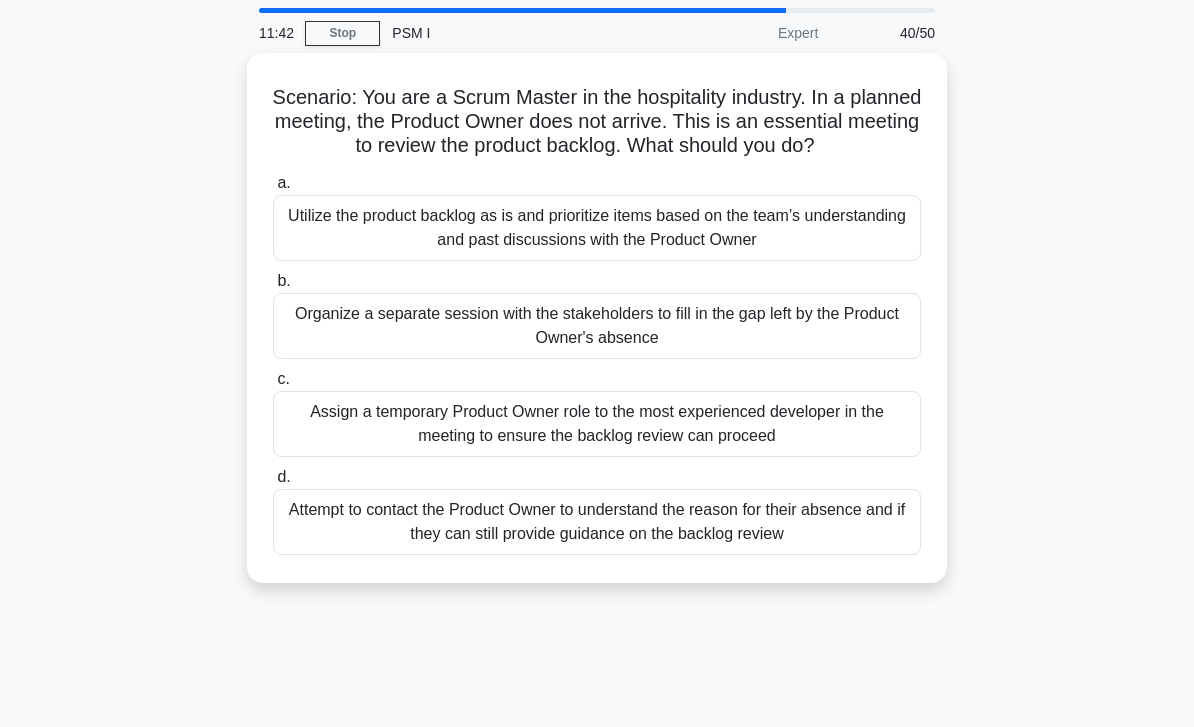 click on "Assign a temporary Product Owner role to the most experienced developer in the meeting to ensure the backlog review can proceed" at bounding box center [597, 424] 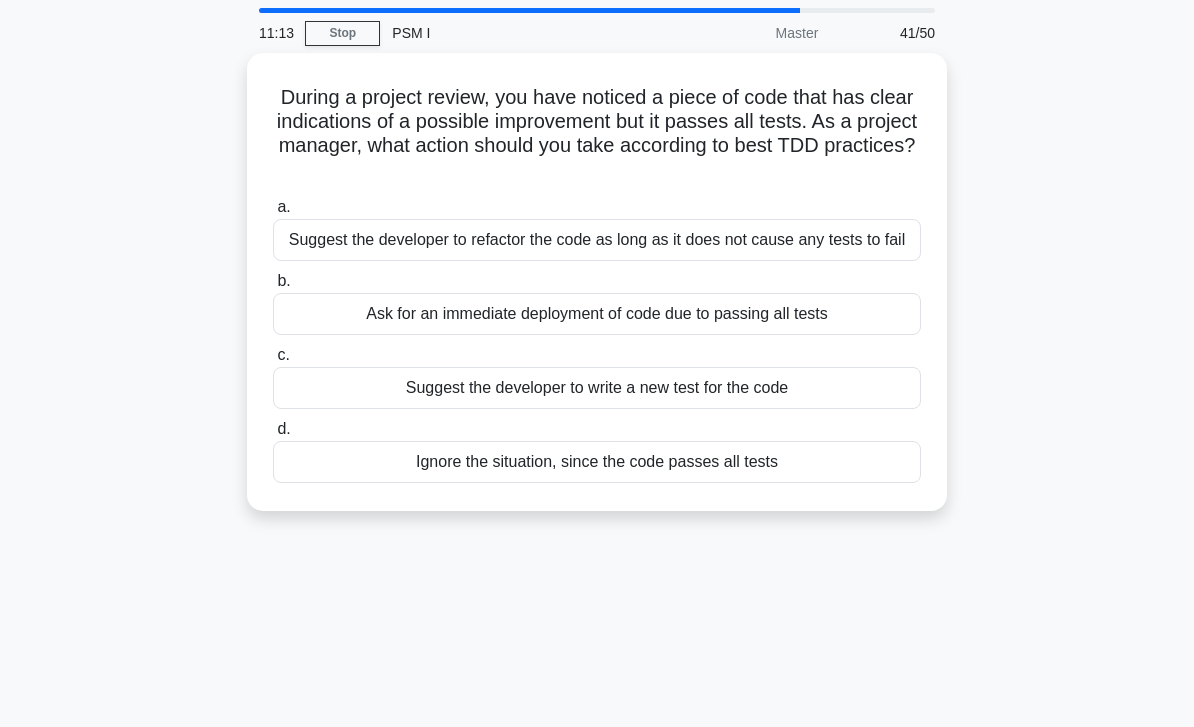 click on "Suggest the developer to write a new test for the code" at bounding box center (597, 388) 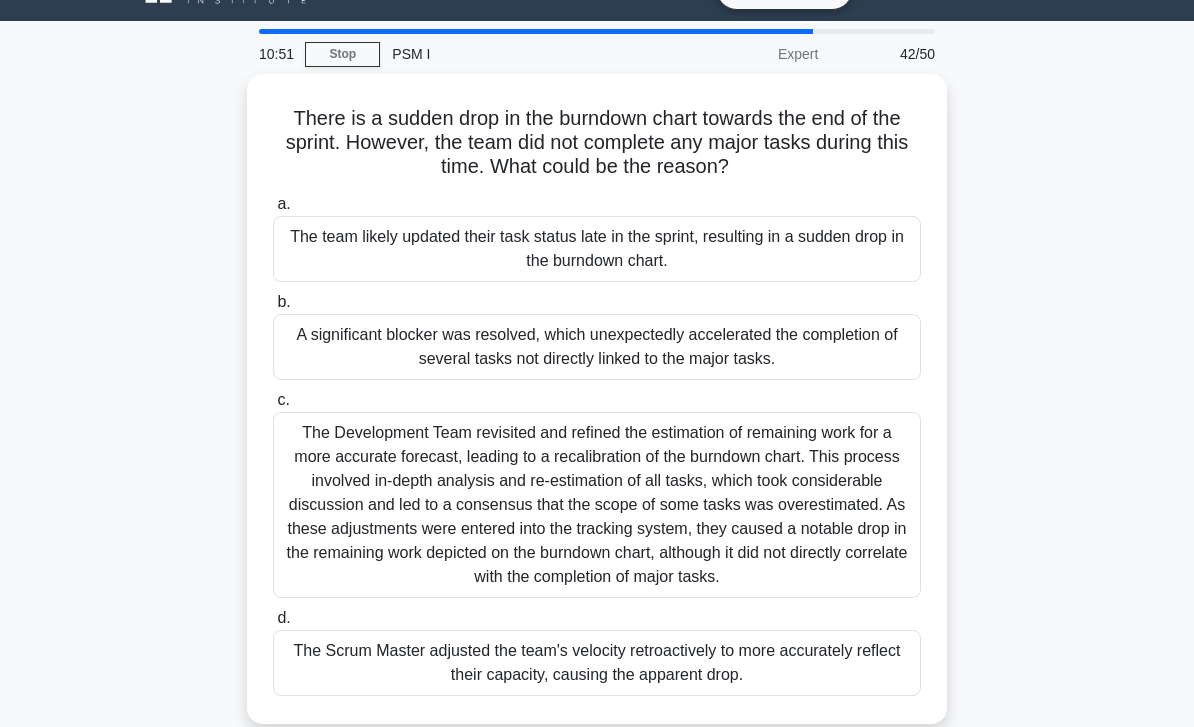 scroll, scrollTop: 0, scrollLeft: 0, axis: both 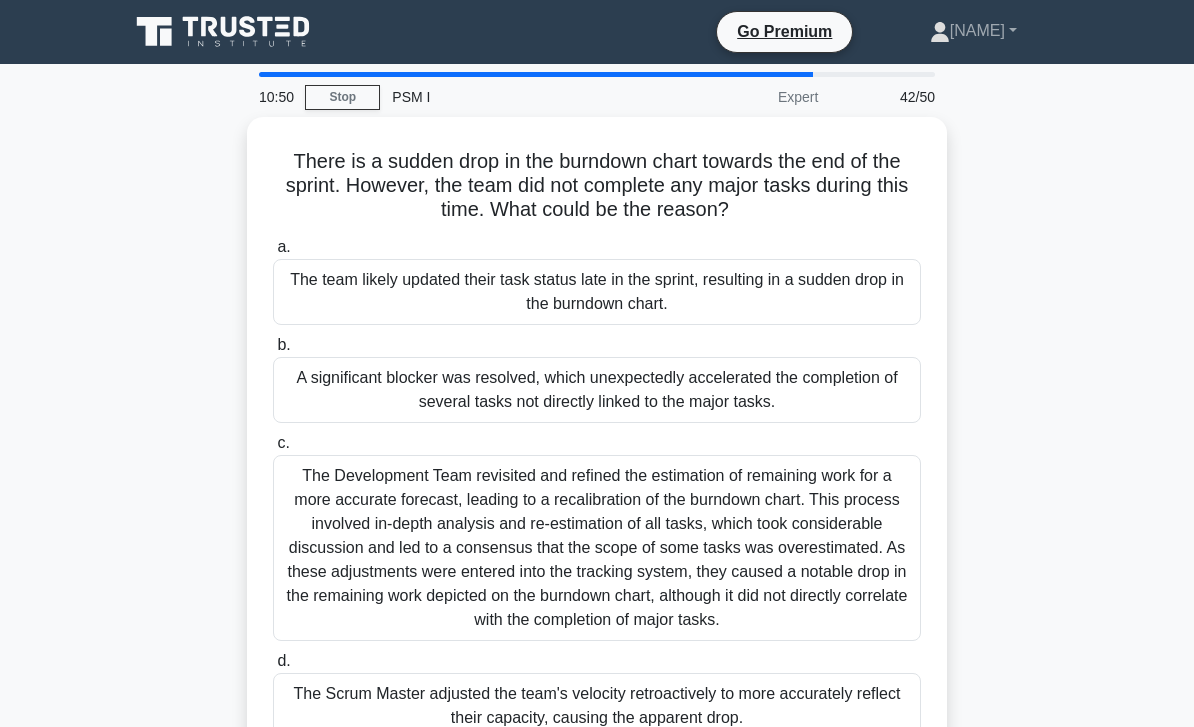 click on "The team likely updated their task status late in the sprint, resulting in a sudden drop in the burndown chart." at bounding box center (597, 292) 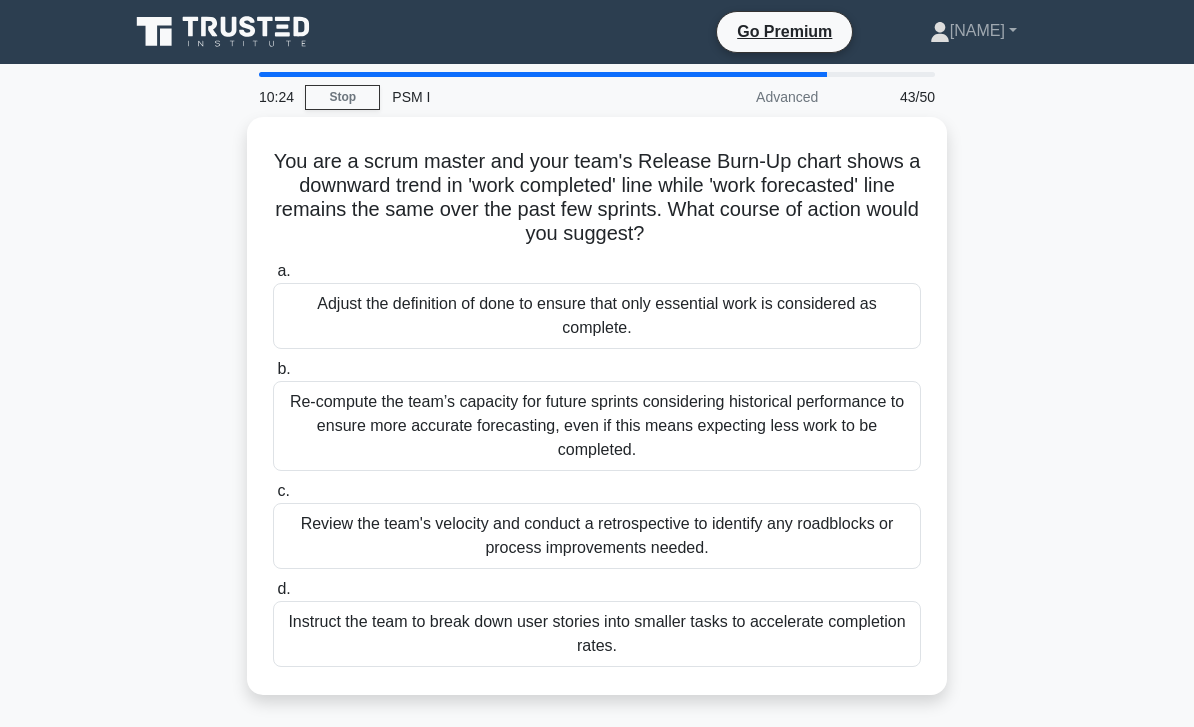click on "Review the team's velocity and conduct a retrospective to identify any roadblocks or process improvements needed." at bounding box center [597, 536] 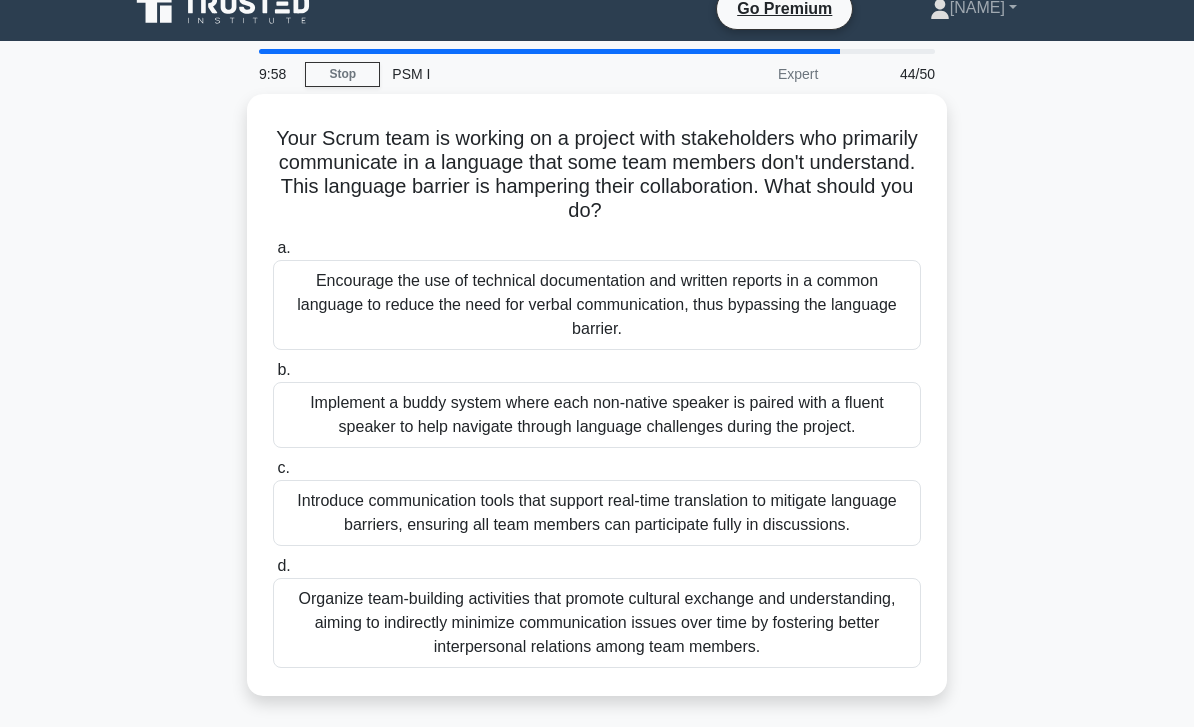 scroll, scrollTop: 0, scrollLeft: 0, axis: both 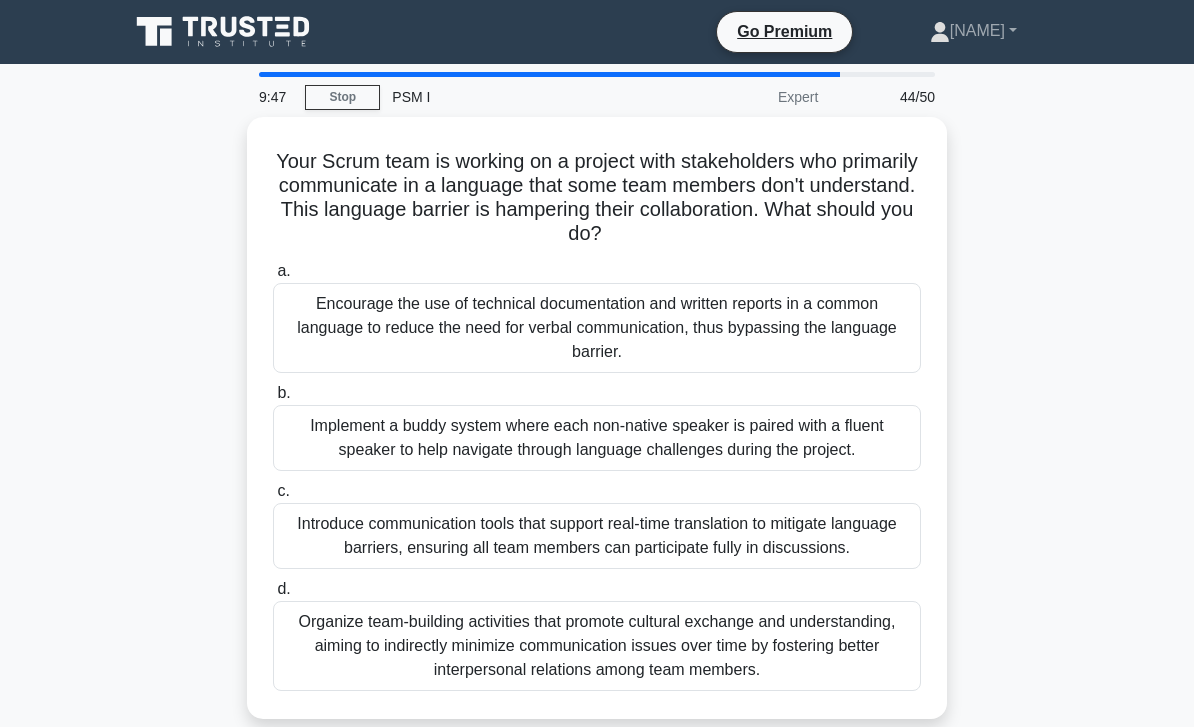 click on "Introduce communication tools that support real-time translation to mitigate language barriers, ensuring all team members can participate fully in discussions." at bounding box center [597, 536] 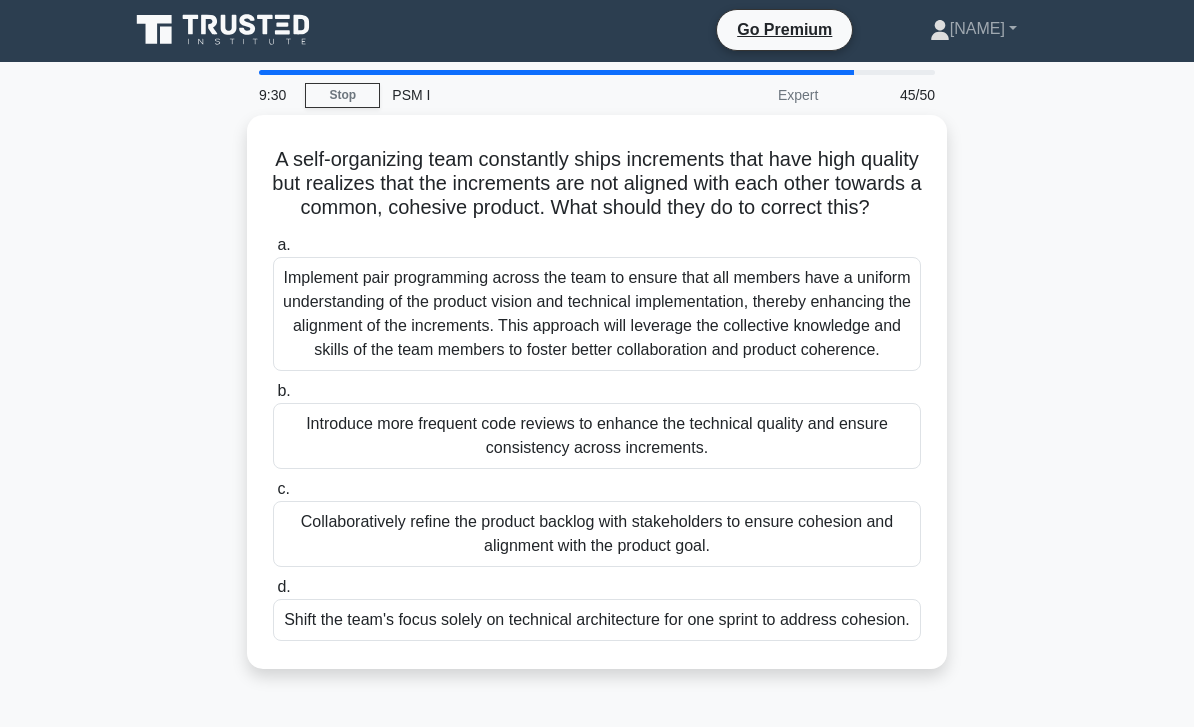scroll, scrollTop: 0, scrollLeft: 0, axis: both 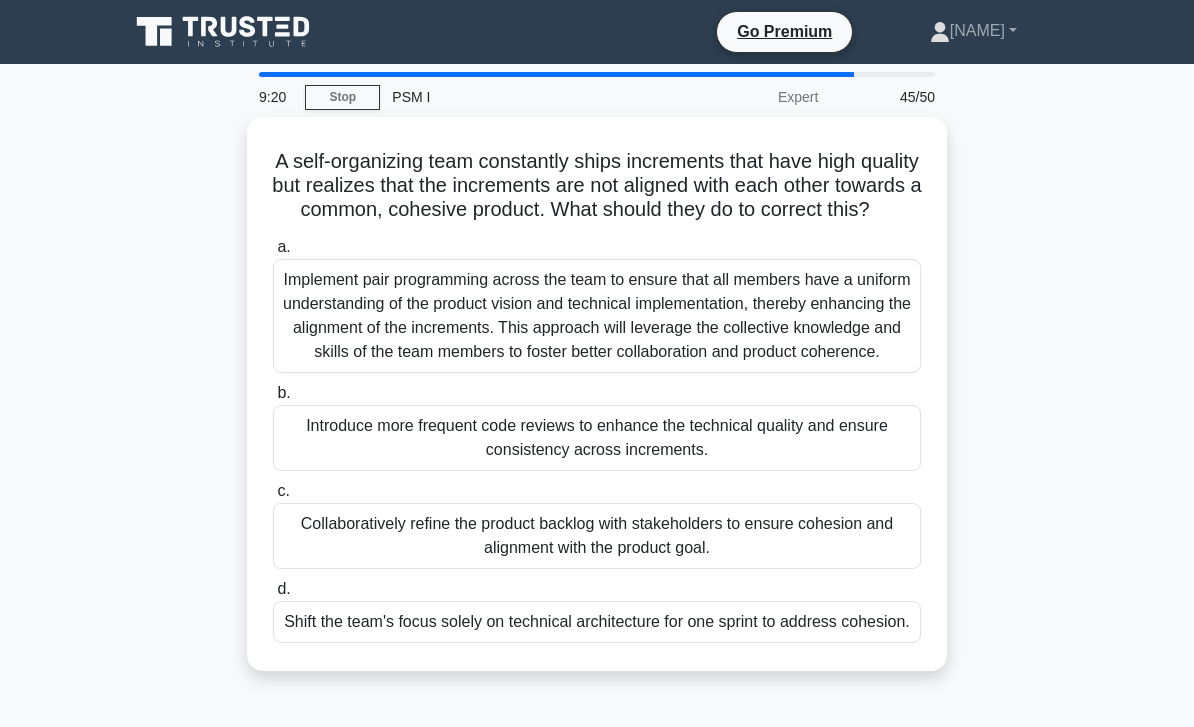 click on "Collaboratively refine the product backlog with stakeholders to ensure cohesion and alignment with the product goal." at bounding box center [597, 536] 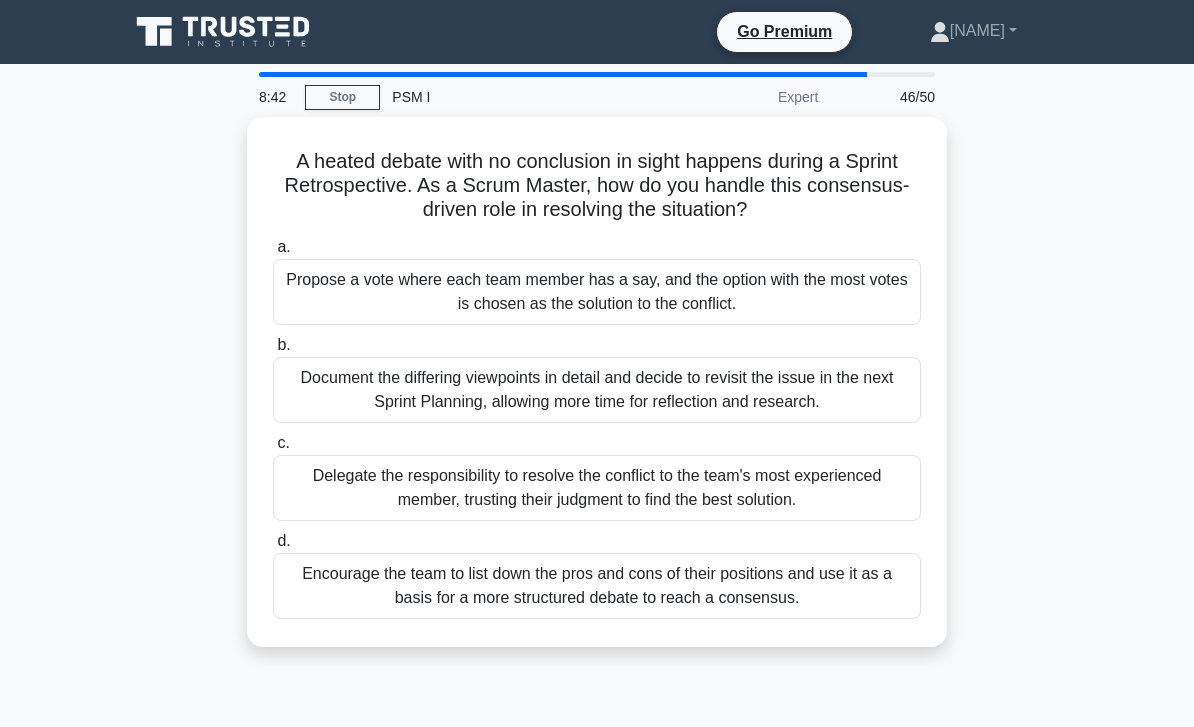 click on "Encourage the team to list down the pros and cons of their positions and use it as a basis for a more structured debate to reach a consensus." at bounding box center [597, 586] 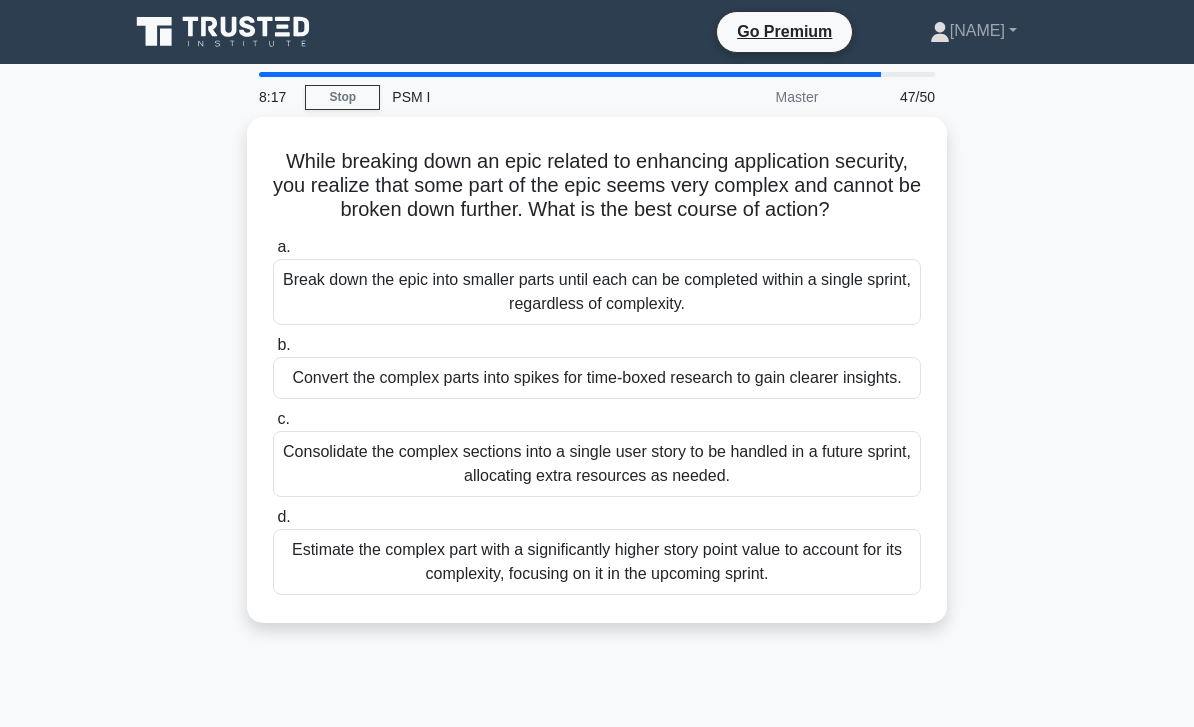 click on "Break down the epic into smaller parts until each can be completed within a single sprint, regardless of complexity." at bounding box center (597, 292) 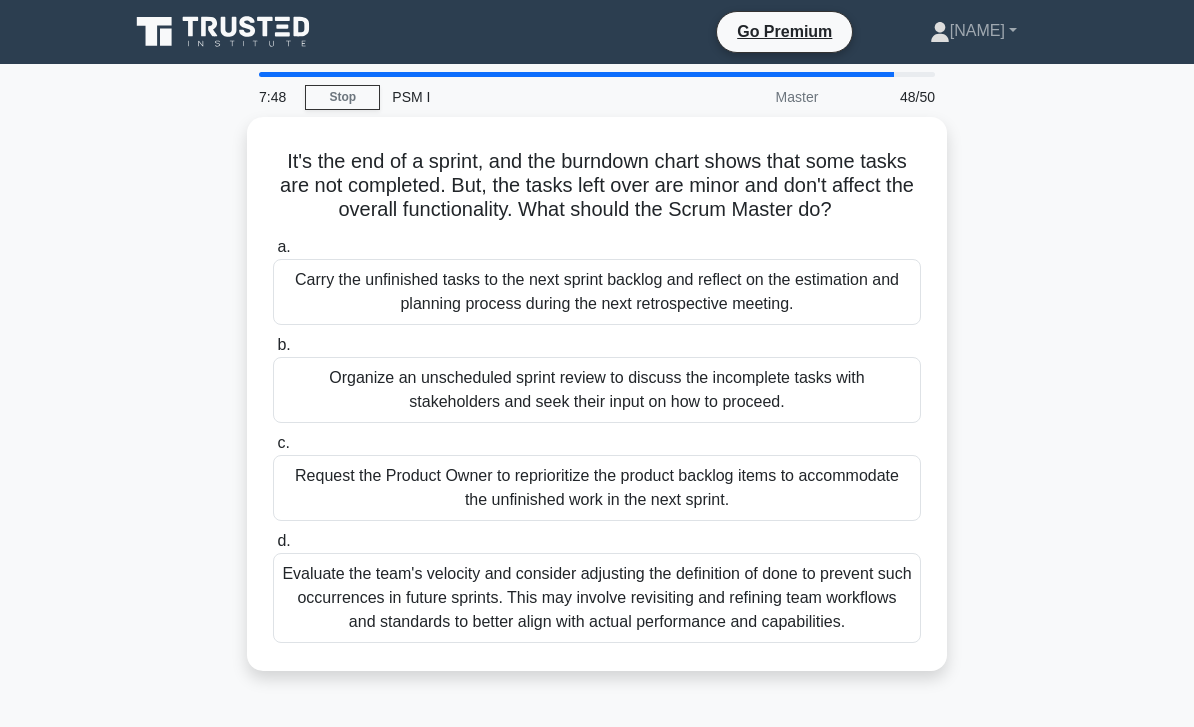 click on "Carry the unfinished tasks to the next sprint backlog and reflect on the estimation and planning process during the next retrospective meeting." at bounding box center (597, 292) 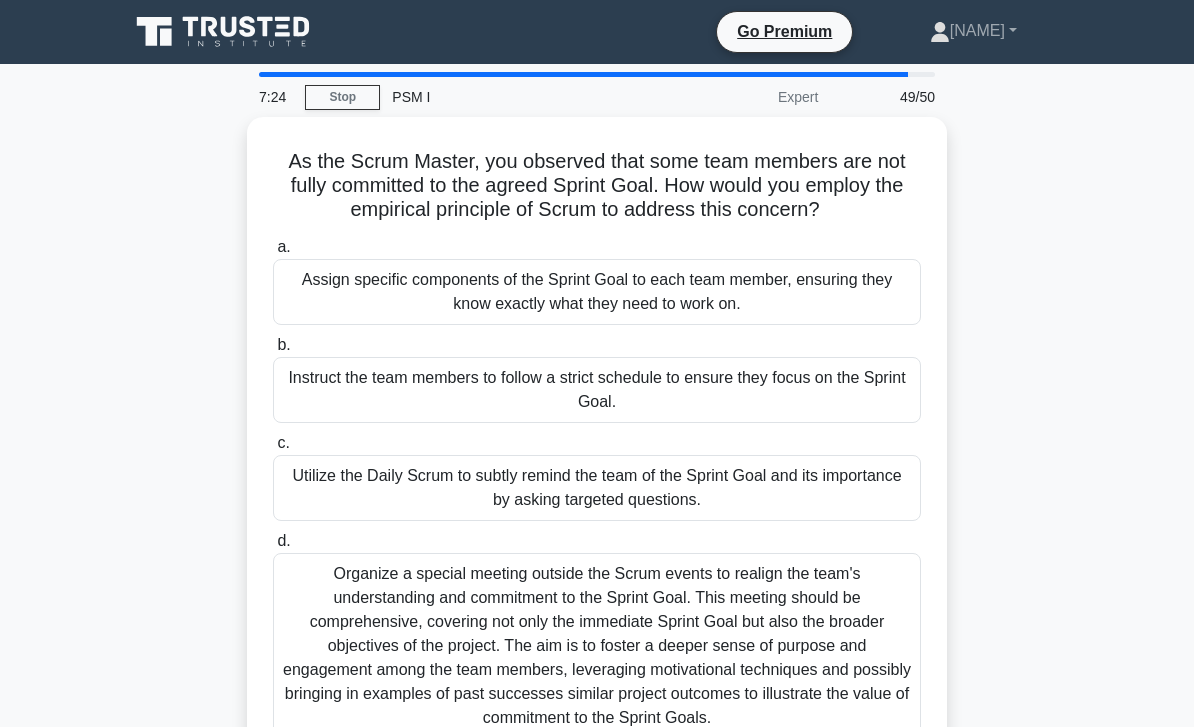 scroll, scrollTop: 50, scrollLeft: 0, axis: vertical 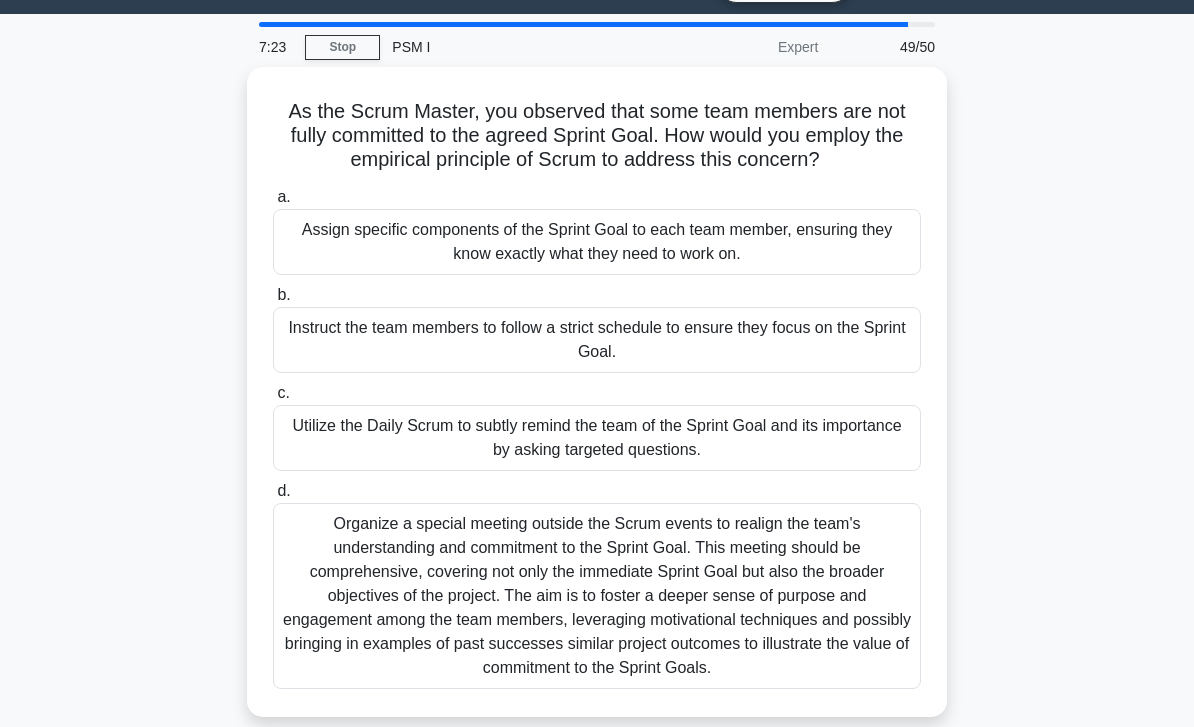 click on "Organize a special meeting outside the Scrum events to realign the team's understanding and commitment to the Sprint Goal. This meeting should be comprehensive, covering not only the immediate Sprint Goal but also the broader objectives of the project. The aim is to foster a deeper sense of purpose and engagement among the team members, leveraging motivational techniques and possibly bringing in examples of past successes similar project outcomes to illustrate the value of commitment to the Sprint Goals." at bounding box center [597, 596] 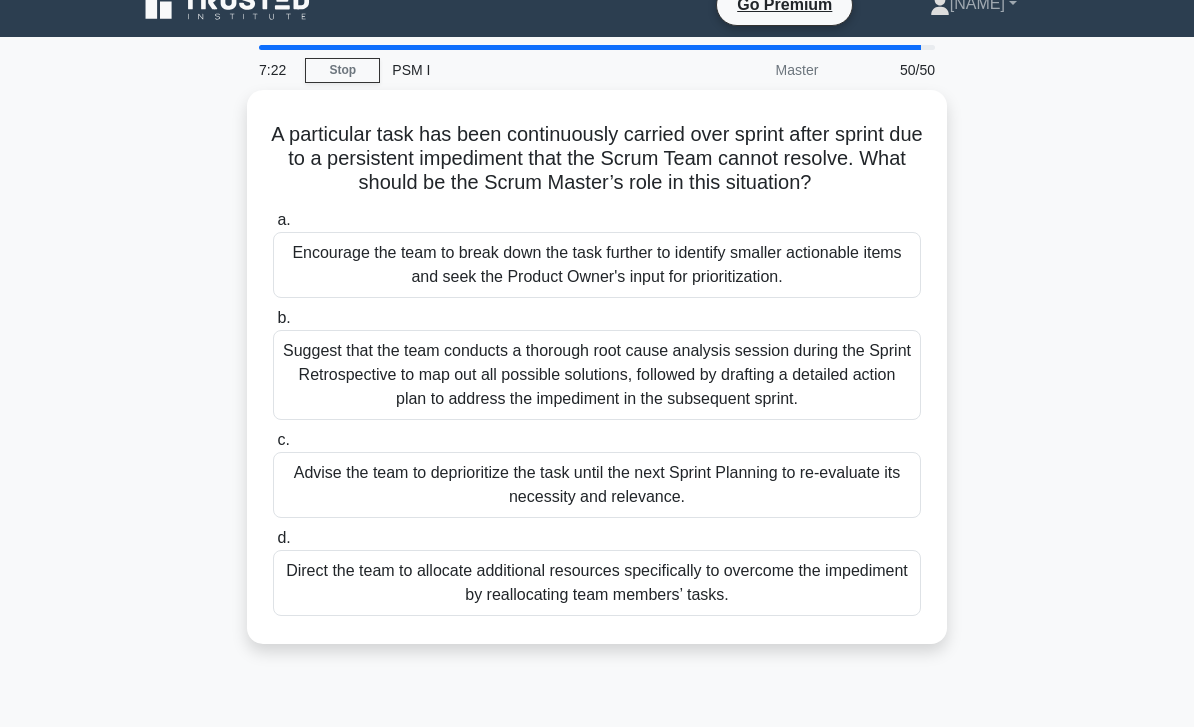 scroll, scrollTop: 11, scrollLeft: 0, axis: vertical 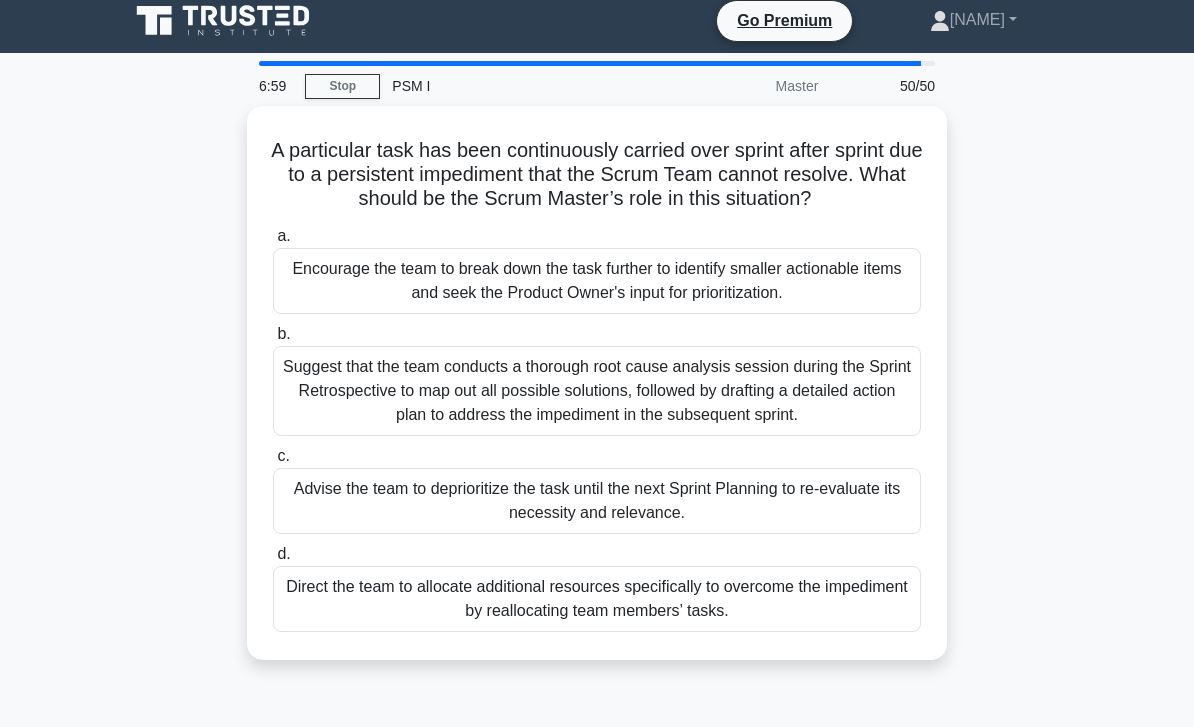 click on "Encourage the team to break down the task further to identify smaller actionable items and seek the Product Owner's input for prioritization." at bounding box center [597, 281] 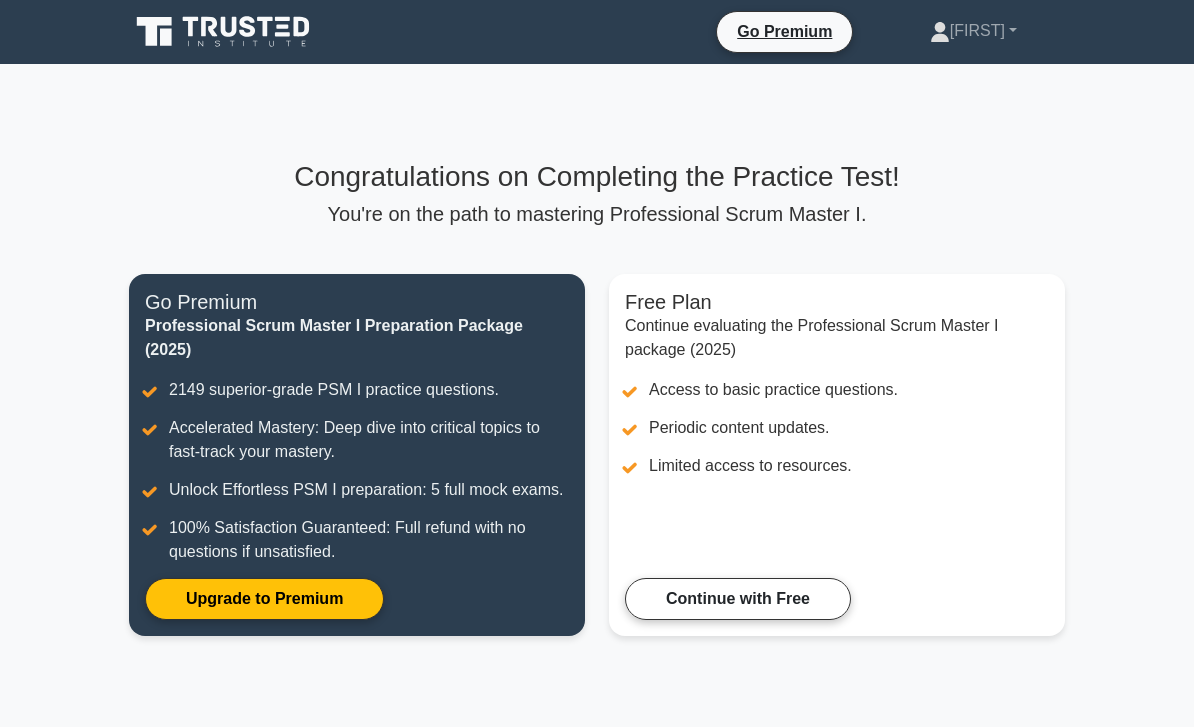 scroll, scrollTop: 0, scrollLeft: 0, axis: both 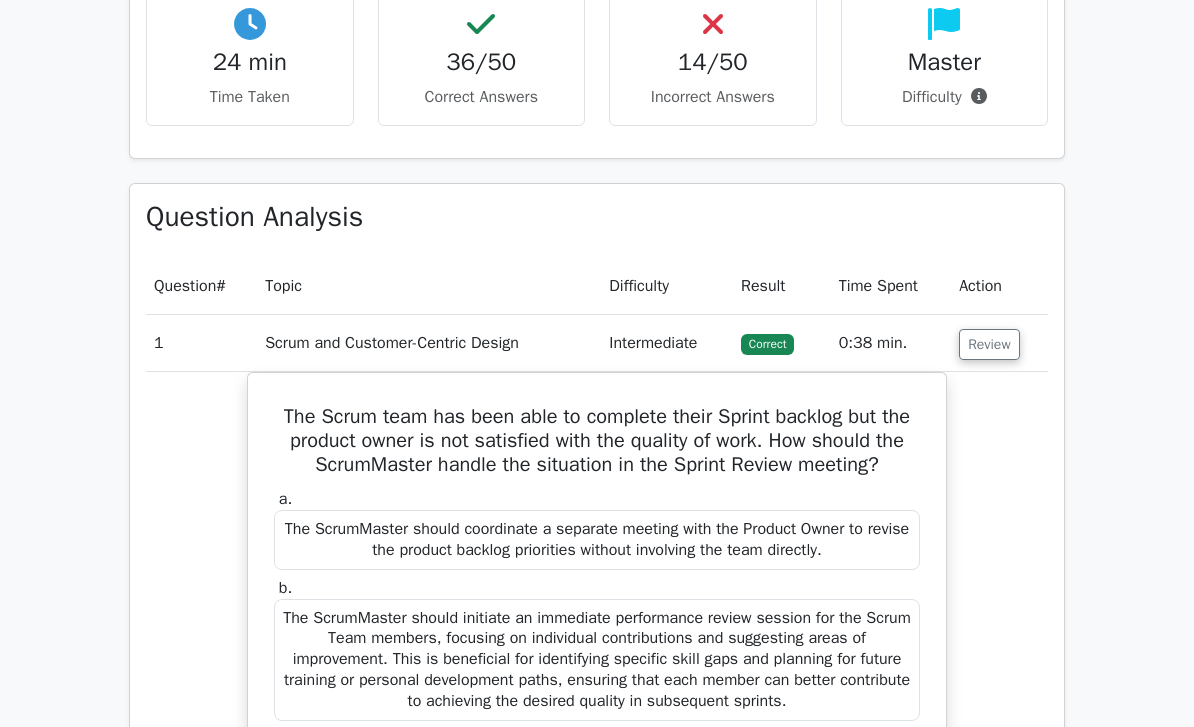 click on "Review" at bounding box center [989, 345] 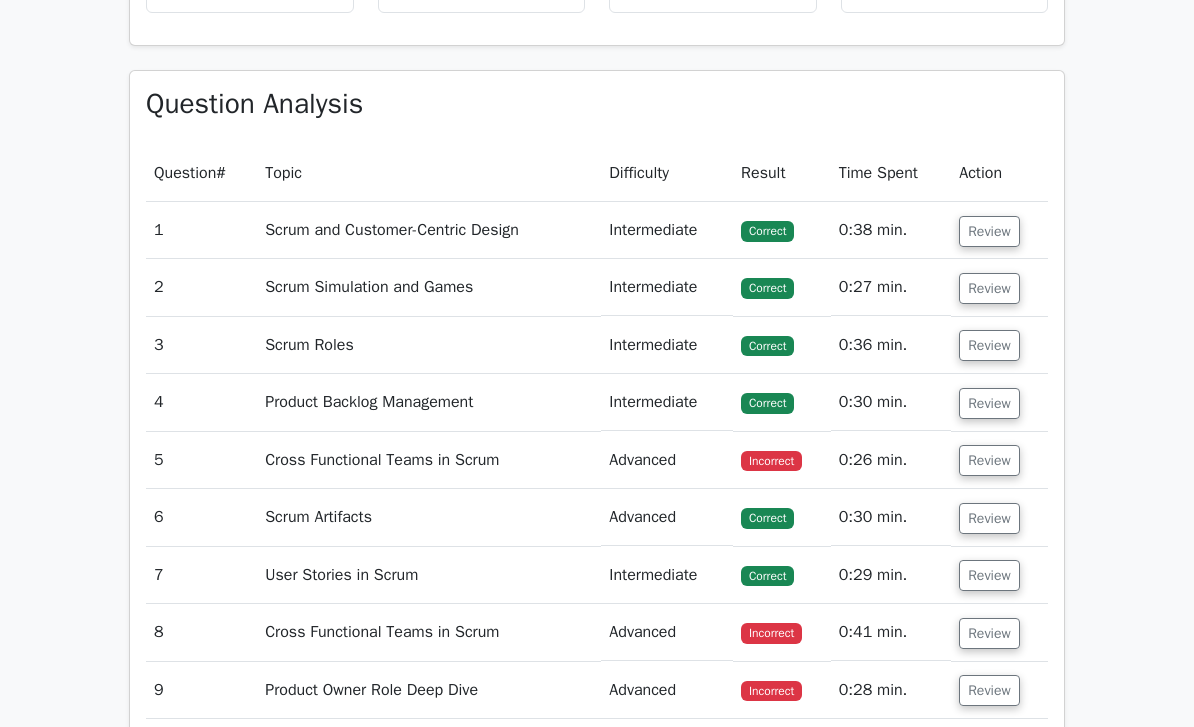 scroll, scrollTop: 2320, scrollLeft: 0, axis: vertical 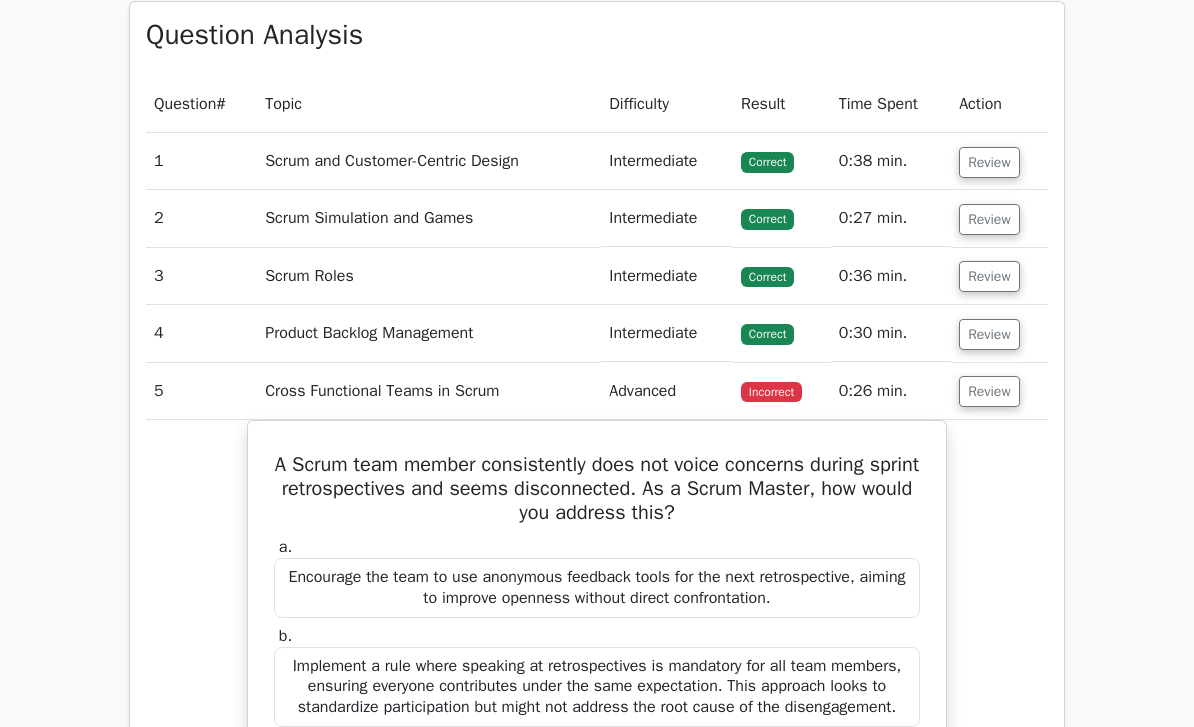 click on "Review" at bounding box center [989, 391] 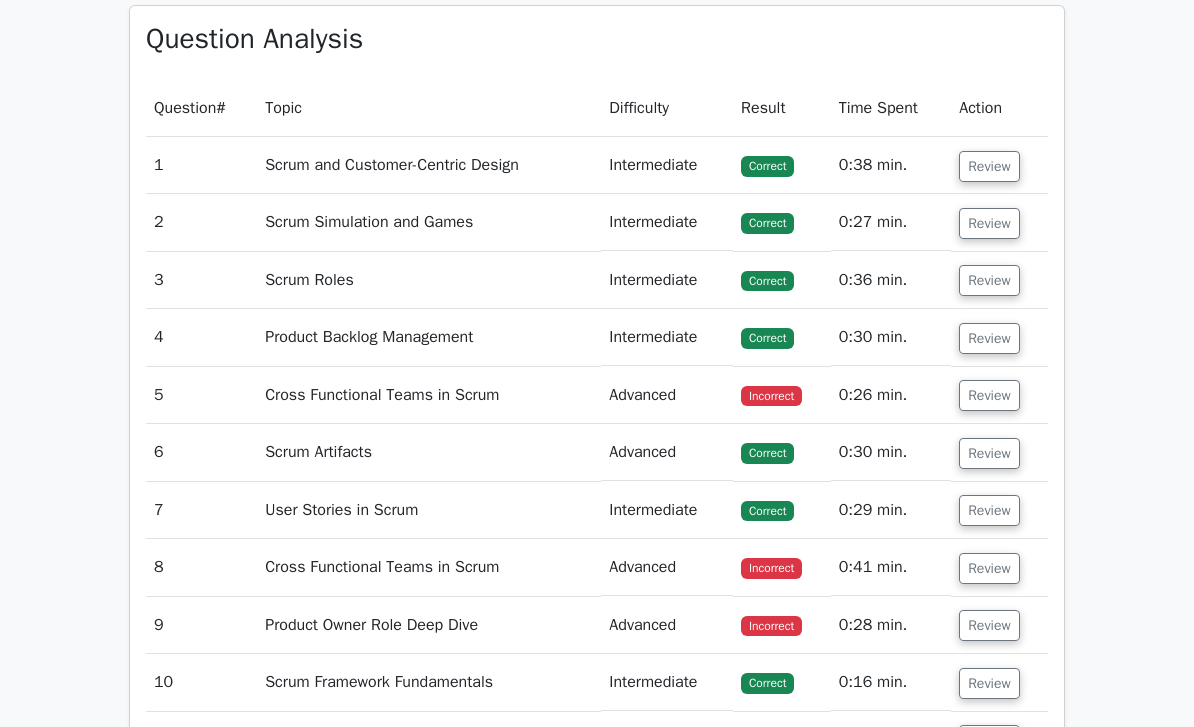 click on "Review" at bounding box center [989, 569] 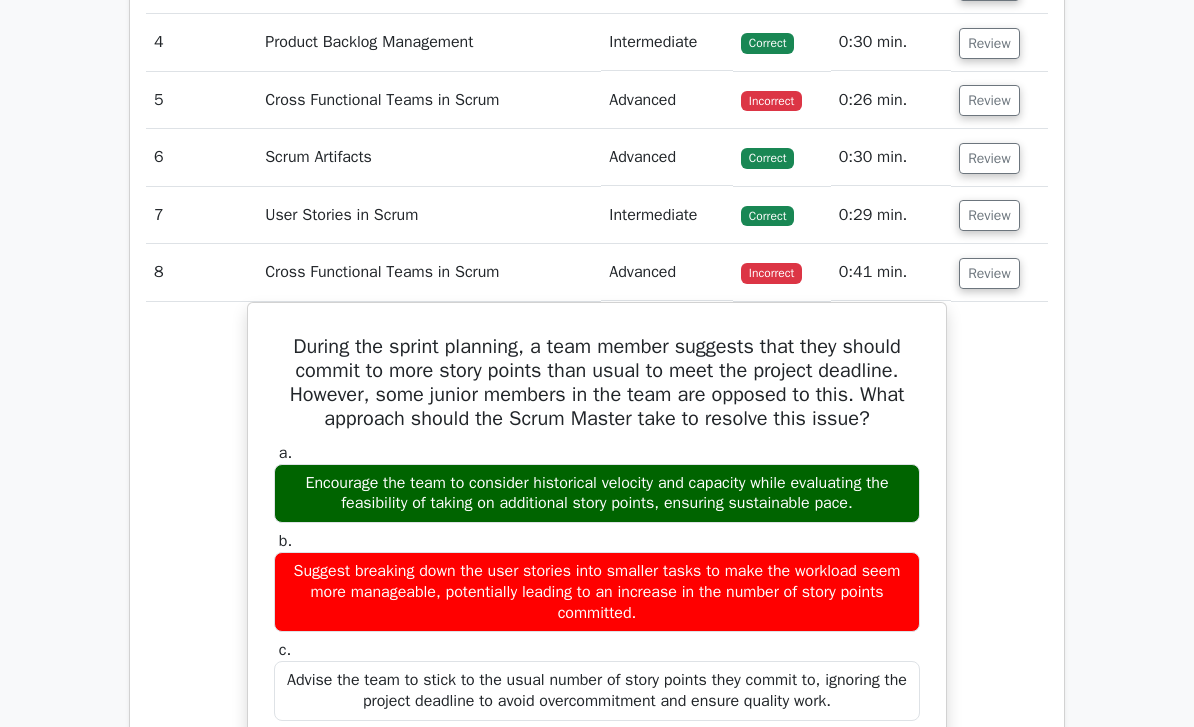 scroll, scrollTop: 2680, scrollLeft: 0, axis: vertical 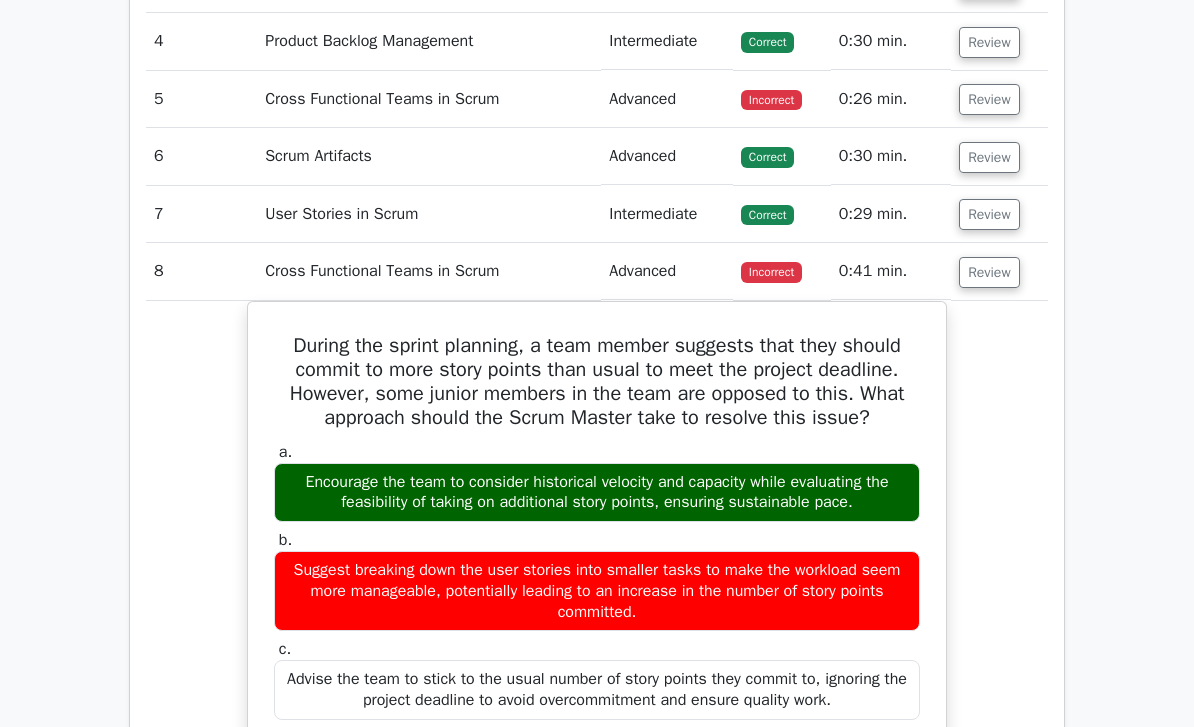 click on "Review" at bounding box center (999, 272) 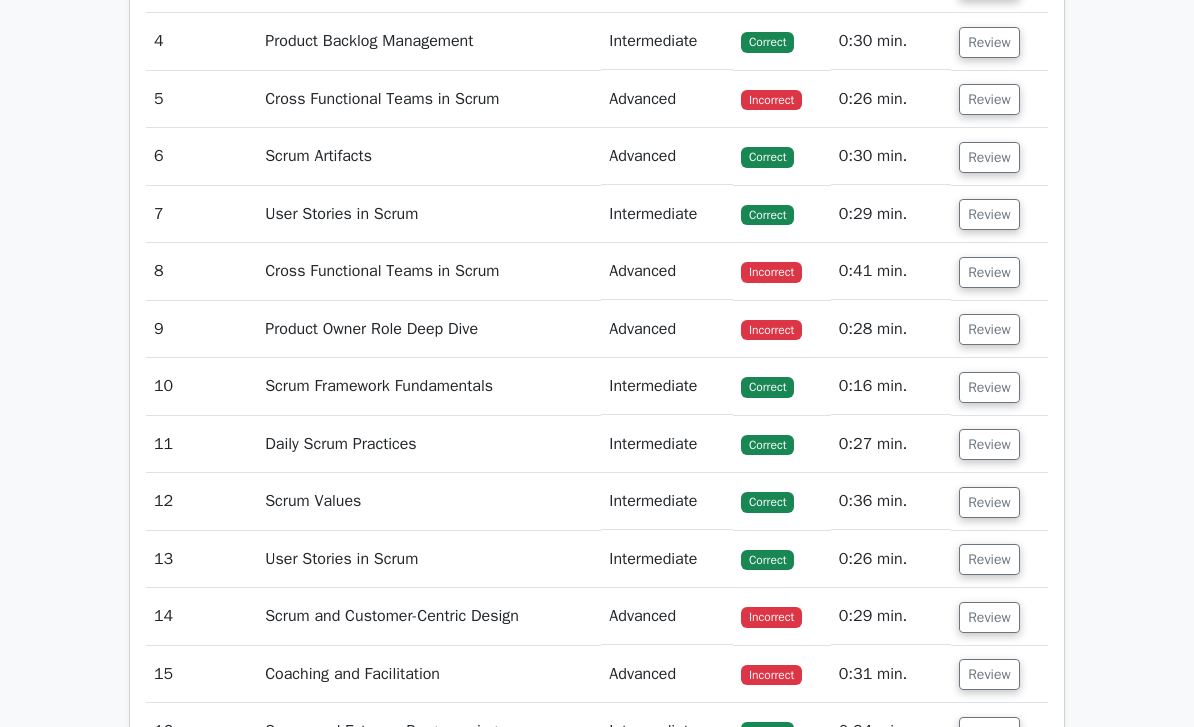 scroll, scrollTop: 2681, scrollLeft: 0, axis: vertical 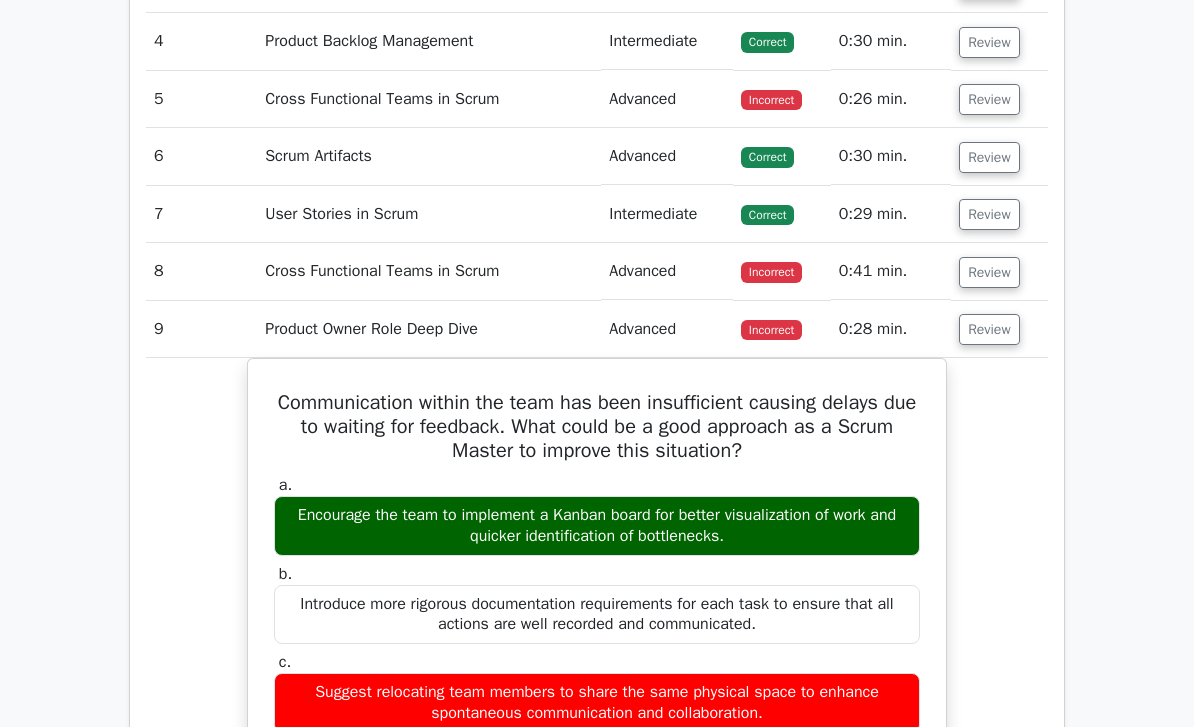 click on "Review" at bounding box center [989, 329] 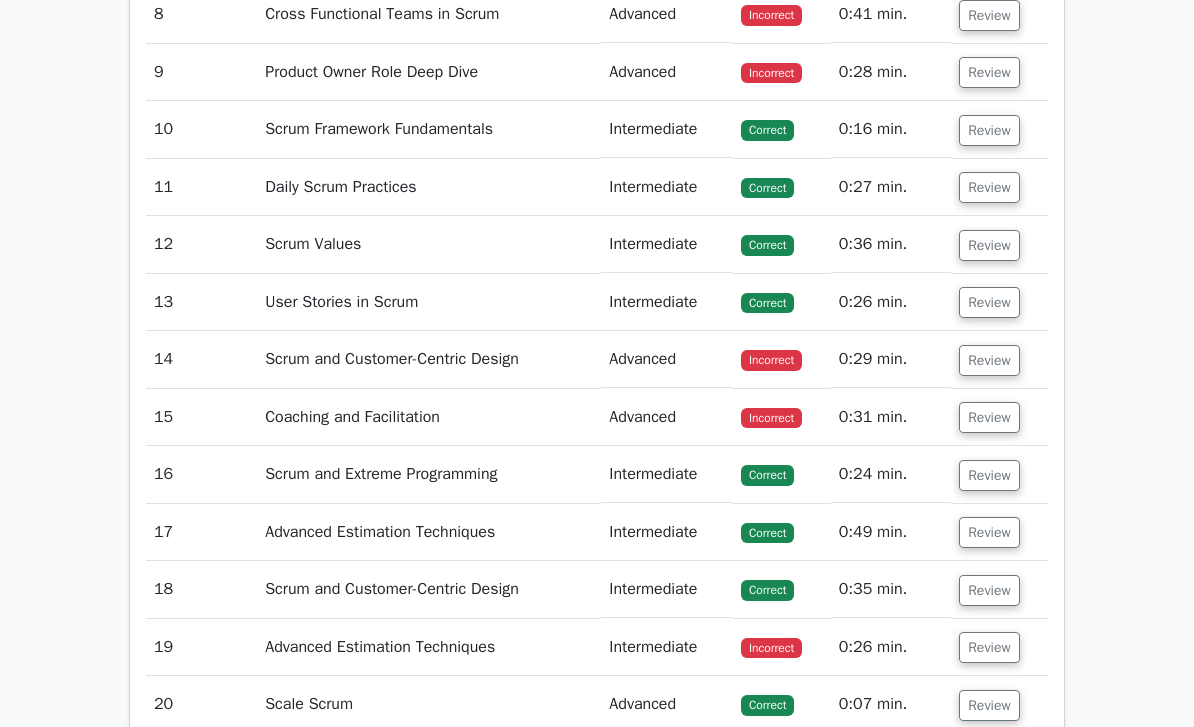click on "Review" at bounding box center (989, 361) 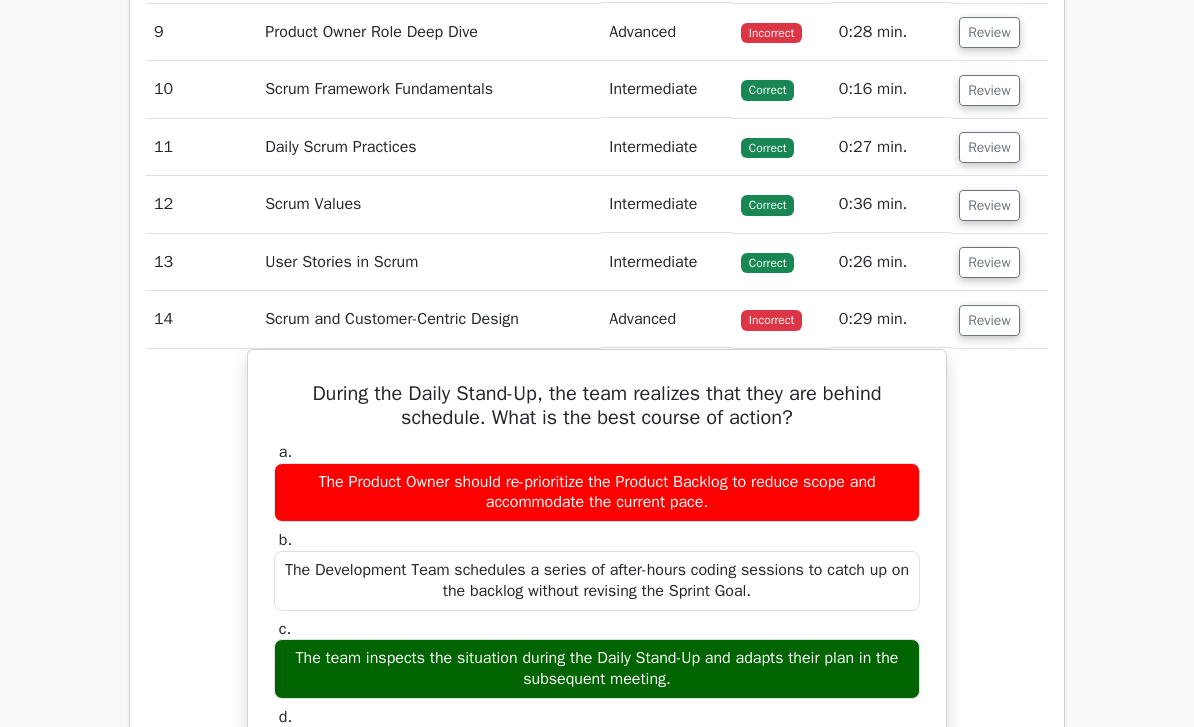 scroll, scrollTop: 2978, scrollLeft: 0, axis: vertical 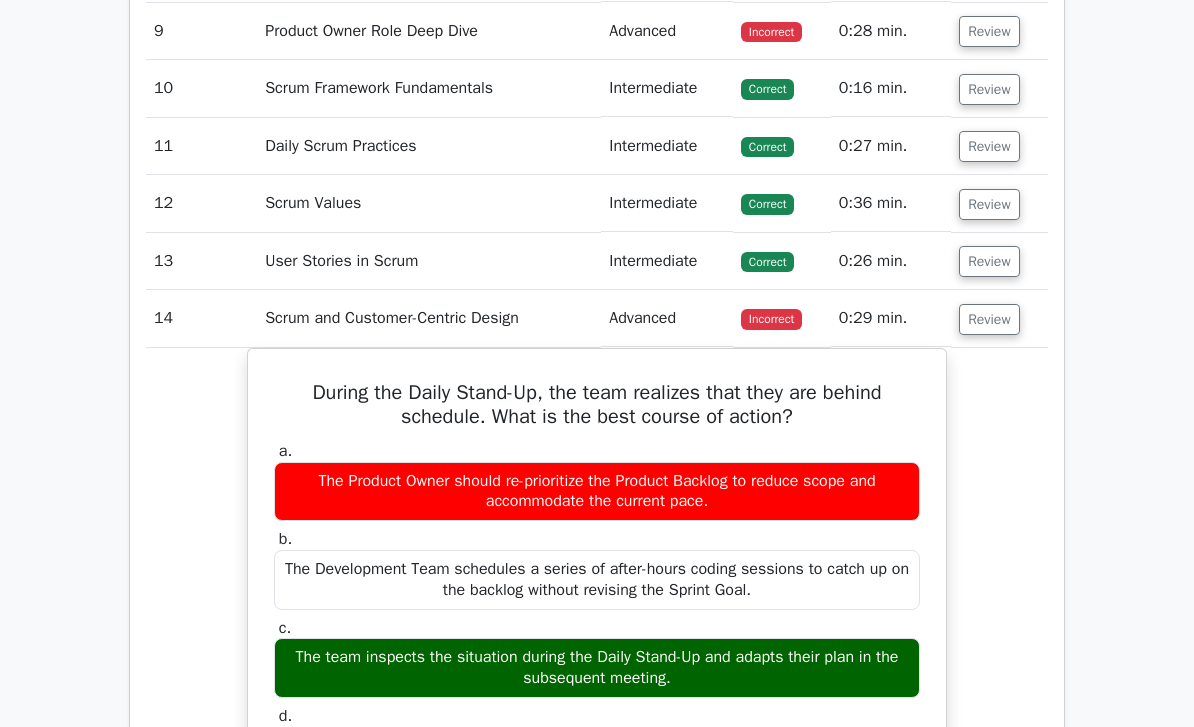 click on "Review" at bounding box center [989, 320] 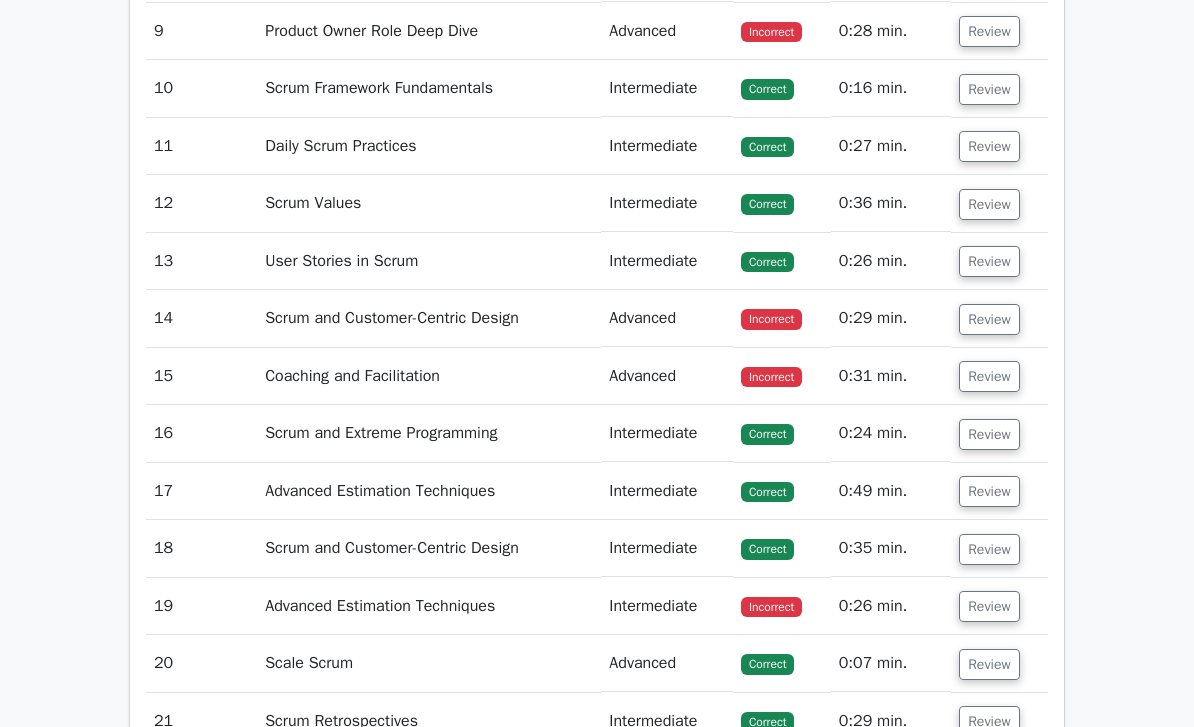 click on "Review" at bounding box center [999, 433] 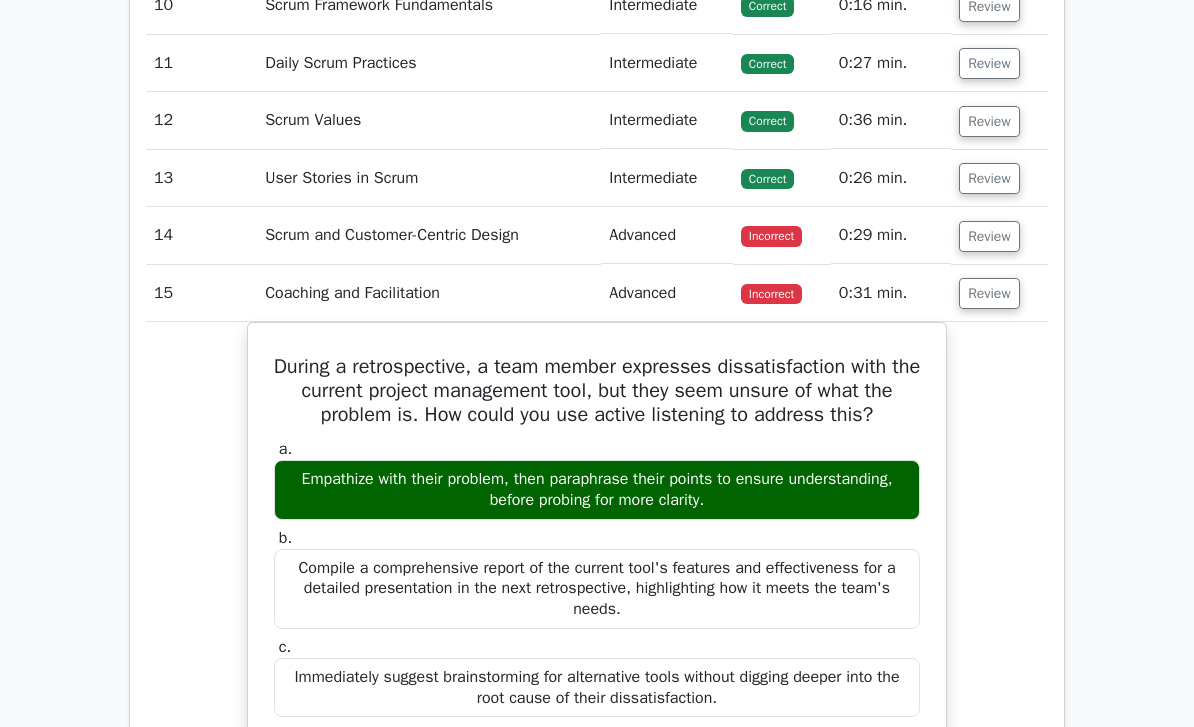 scroll, scrollTop: 3062, scrollLeft: 0, axis: vertical 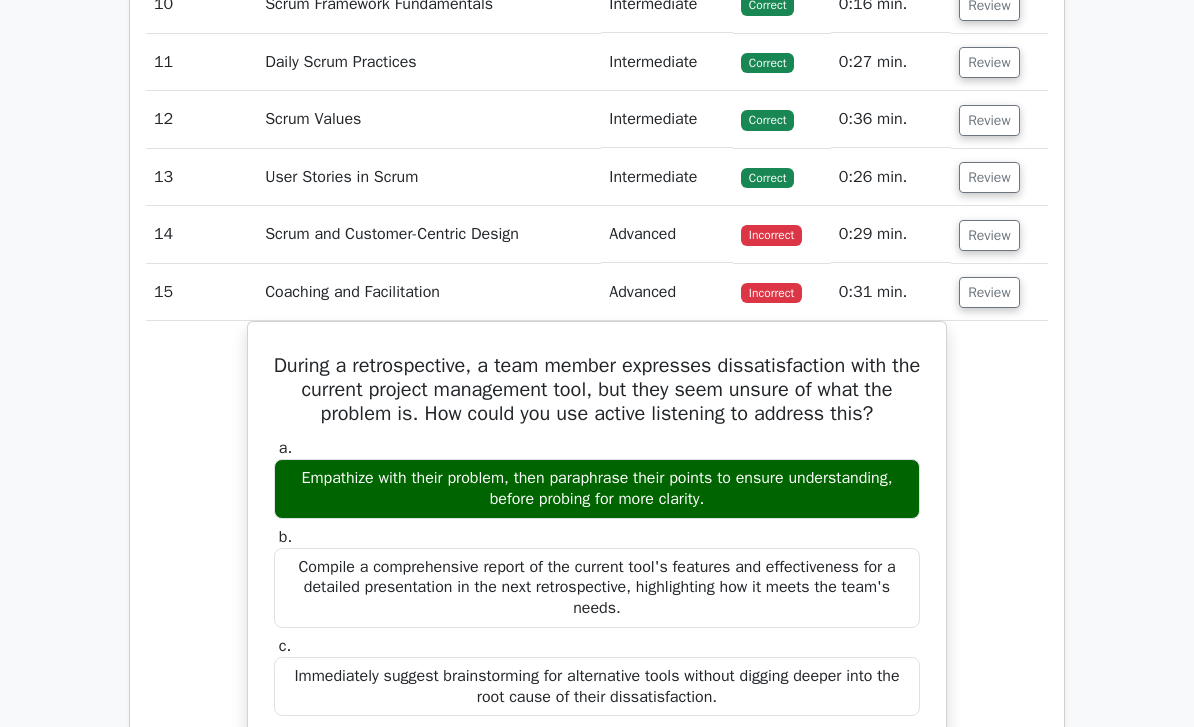 click on "Review" at bounding box center (989, 293) 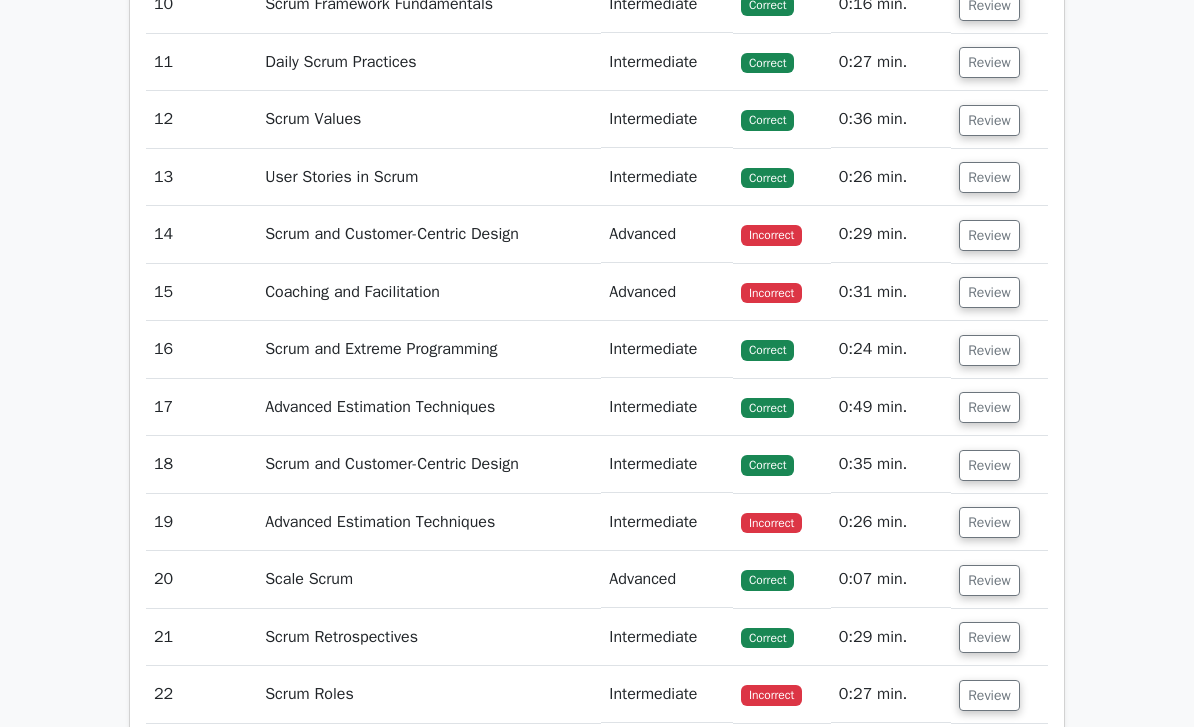 click on "Review" at bounding box center [989, 522] 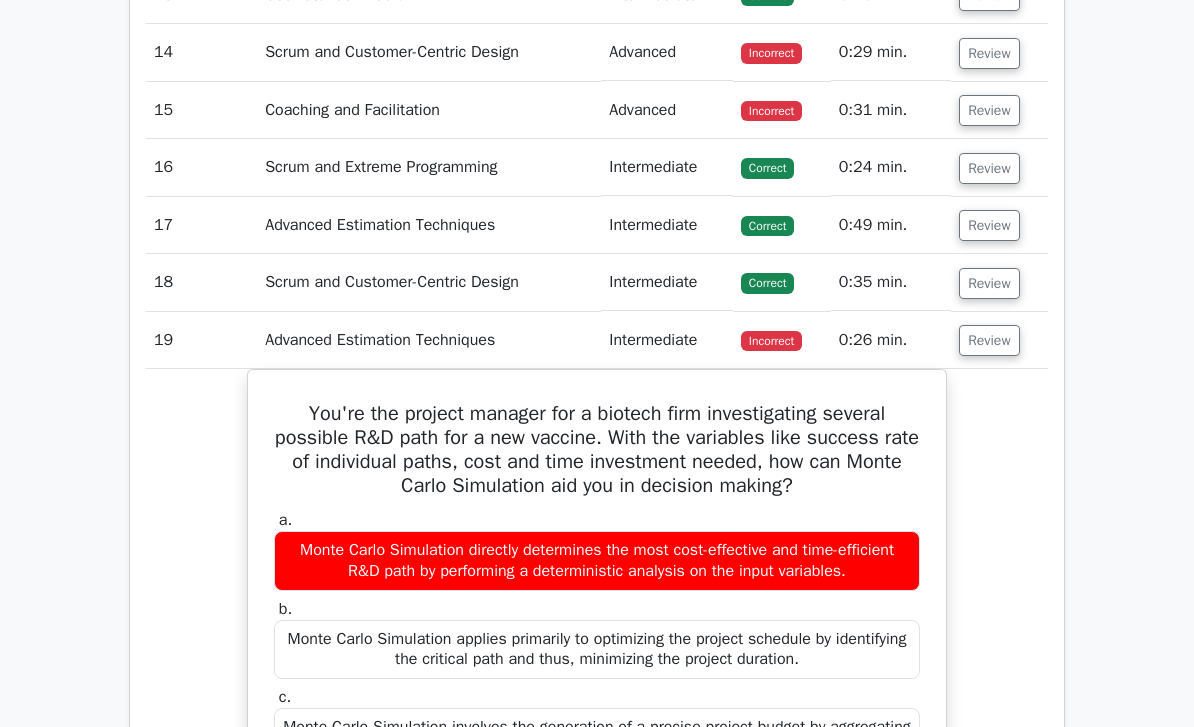 scroll, scrollTop: 3262, scrollLeft: 0, axis: vertical 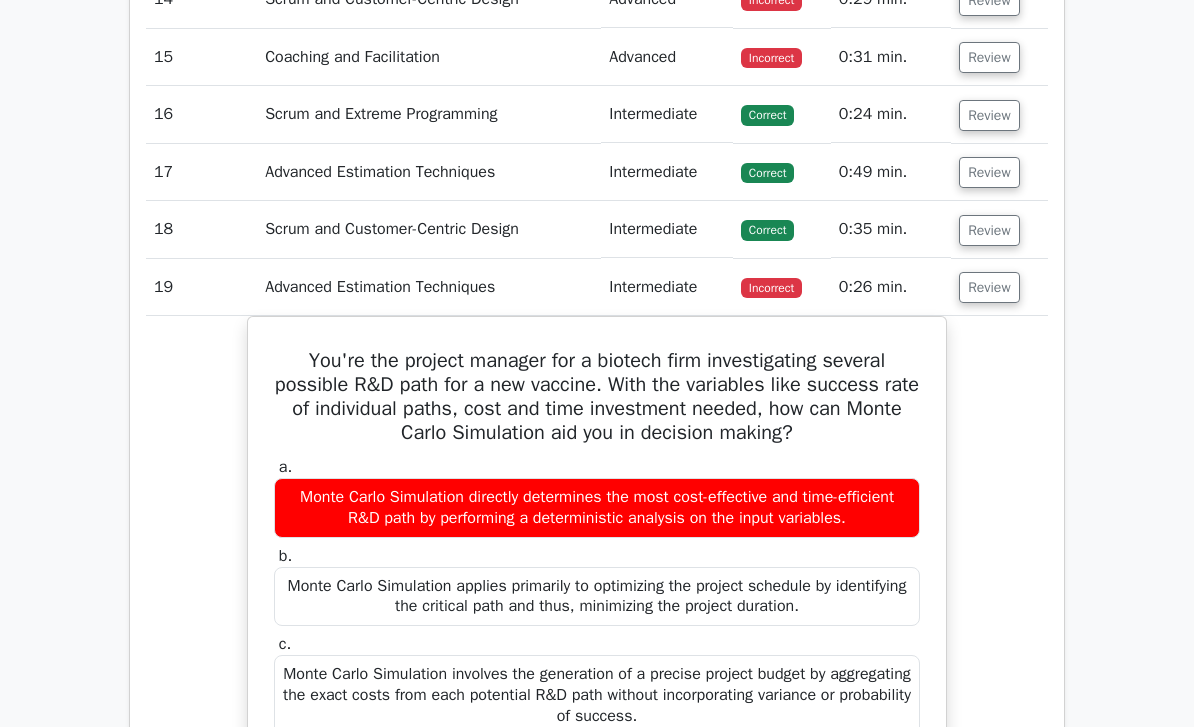 click on "Review" at bounding box center (989, 288) 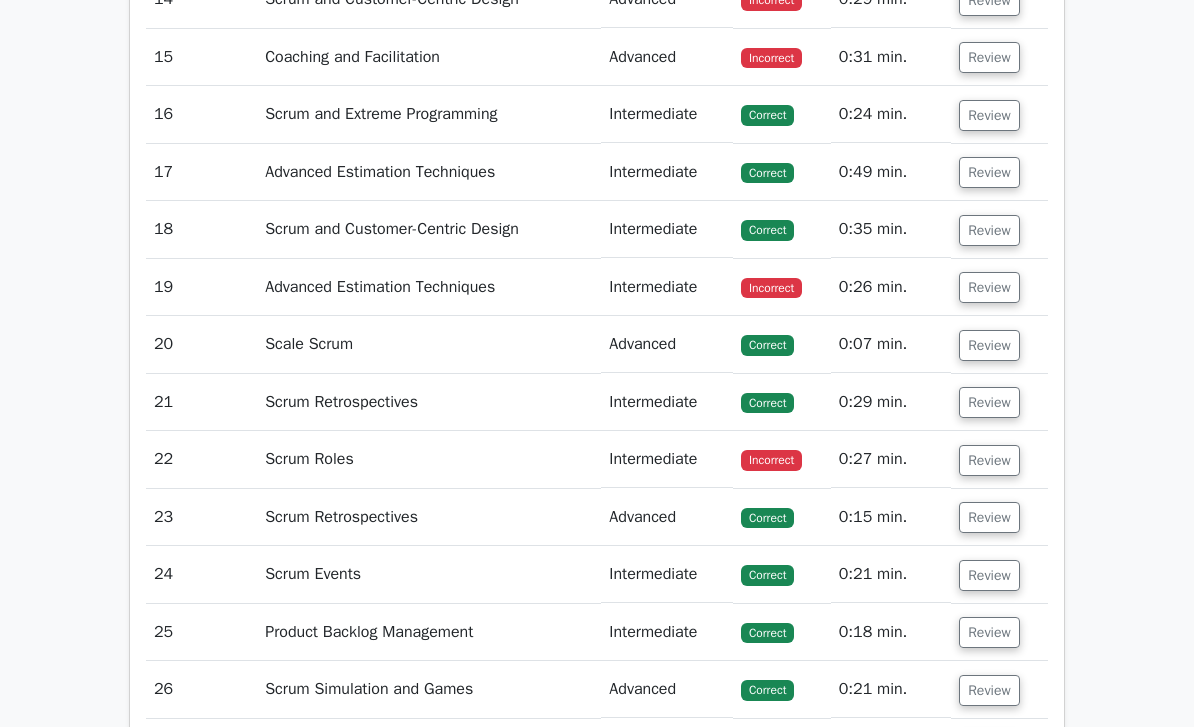 click on "Review" at bounding box center [989, 460] 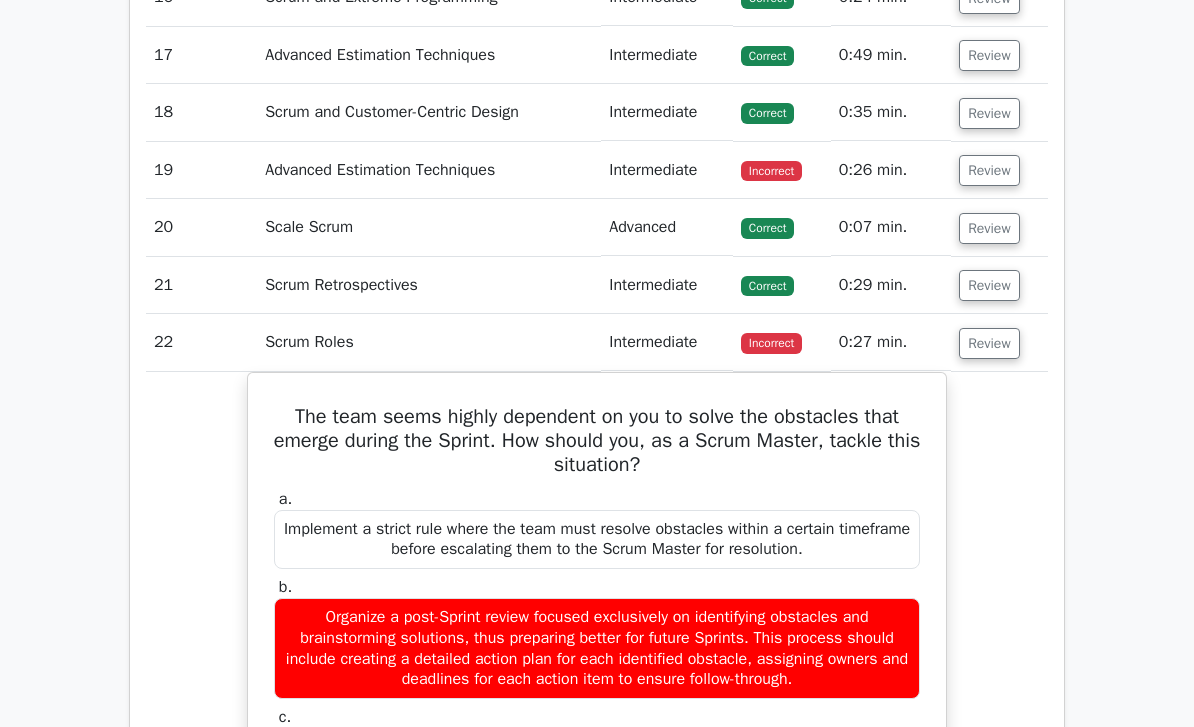 scroll, scrollTop: 3401, scrollLeft: 0, axis: vertical 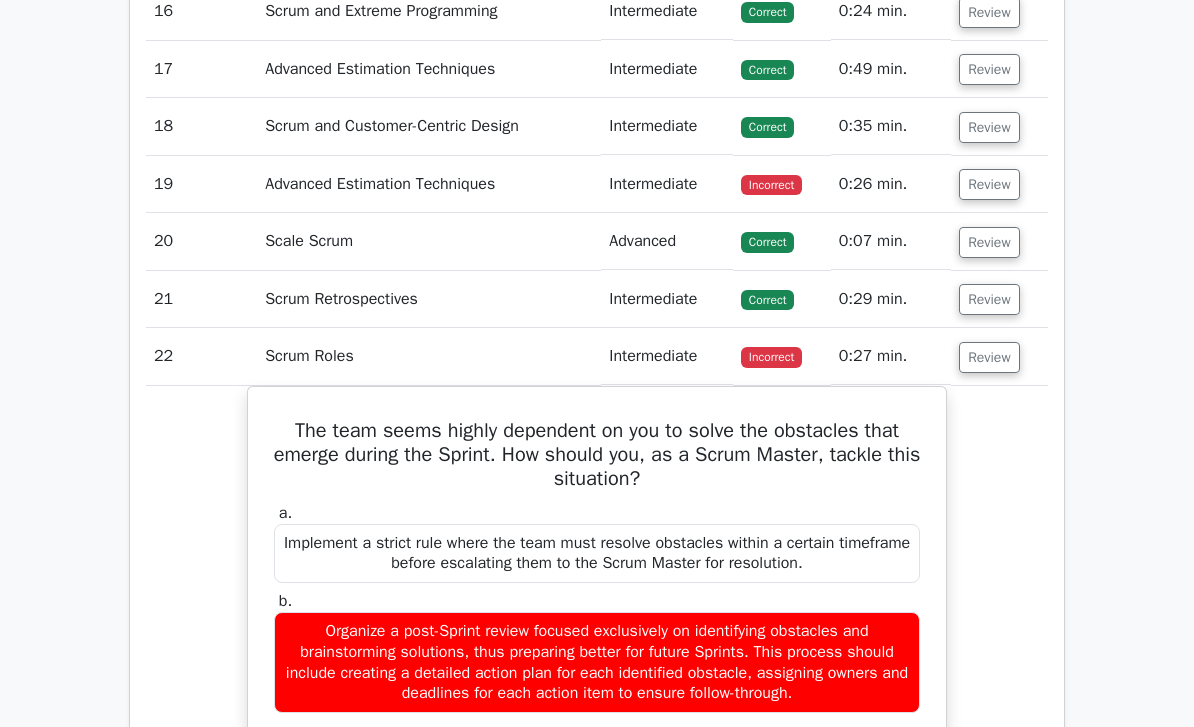click on "The team seems highly dependent on you to solve the obstacles that emerge during the Sprint. How should you, as a Scrum Master, tackle this situation?
a.
Implement a strict rule where the team must resolve obstacles within a certain timeframe before escalating them to the Scrum Master for resolution.
b.
c." at bounding box center (597, 841) 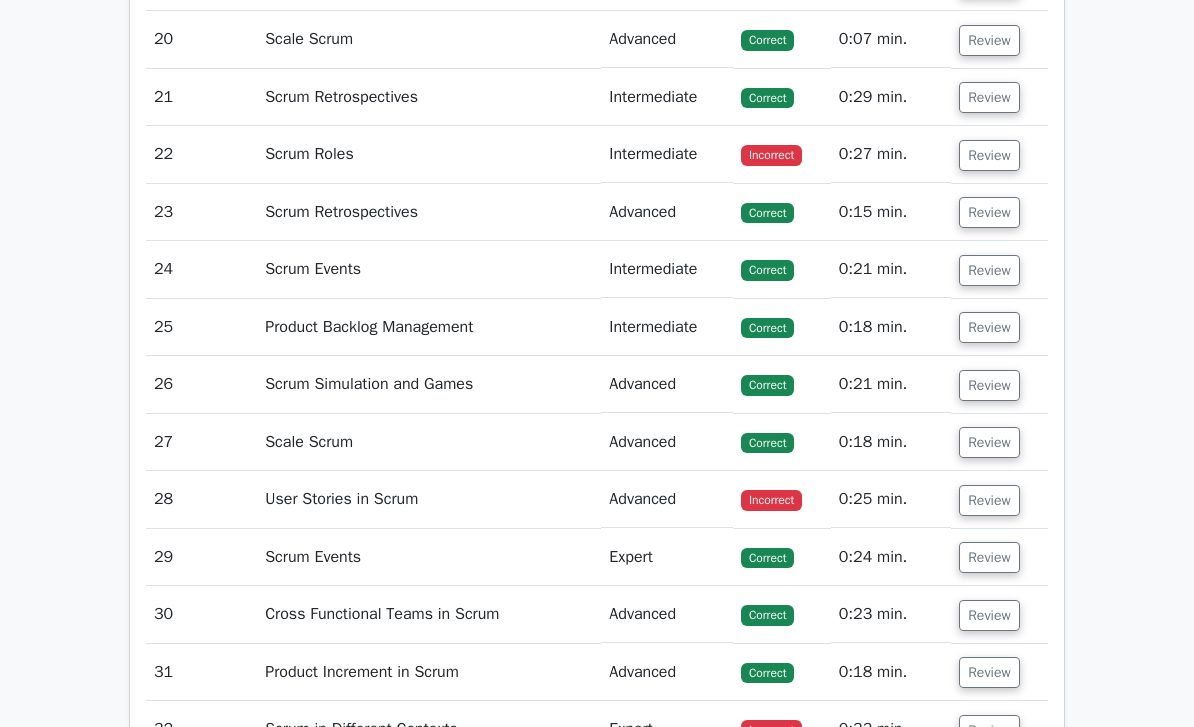 scroll, scrollTop: 3613, scrollLeft: 0, axis: vertical 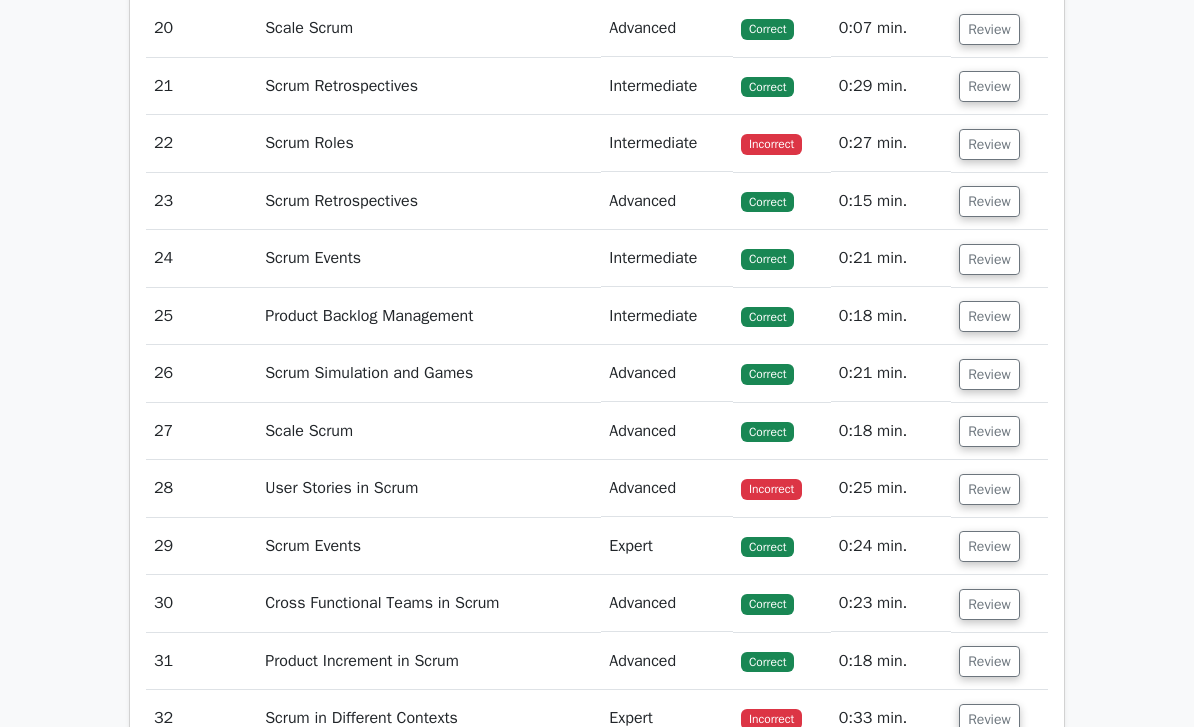 click on "Review" at bounding box center (999, 489) 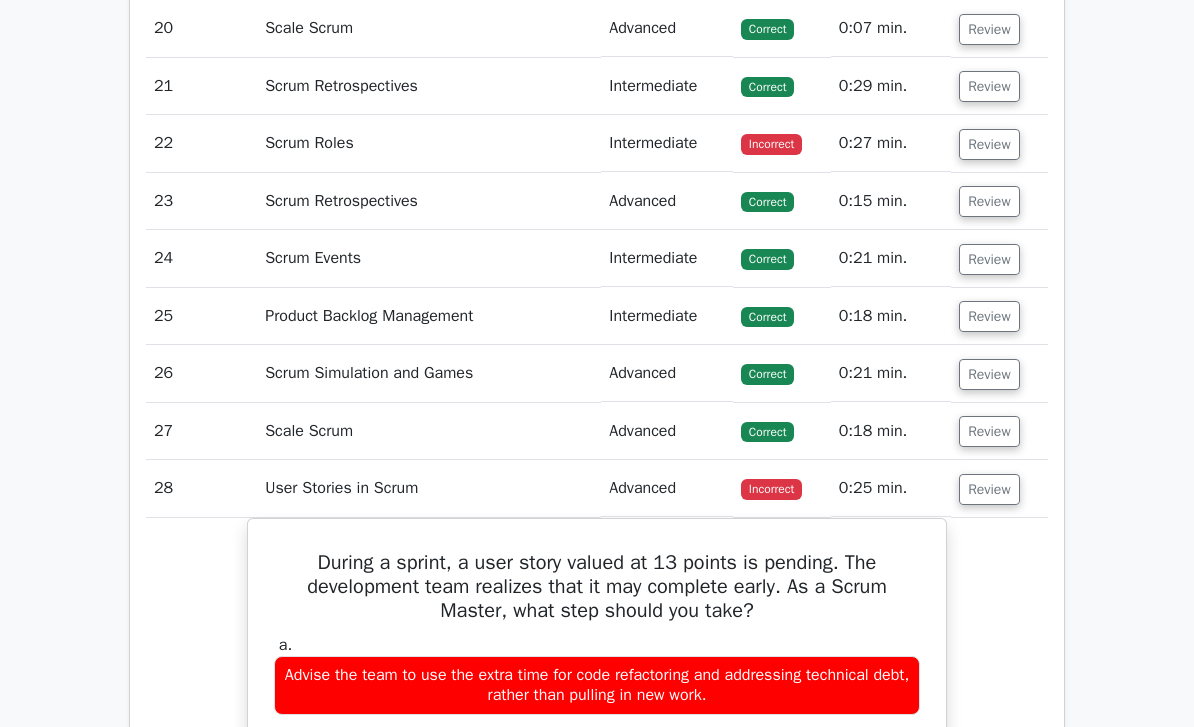 click on "Review" at bounding box center (999, 488) 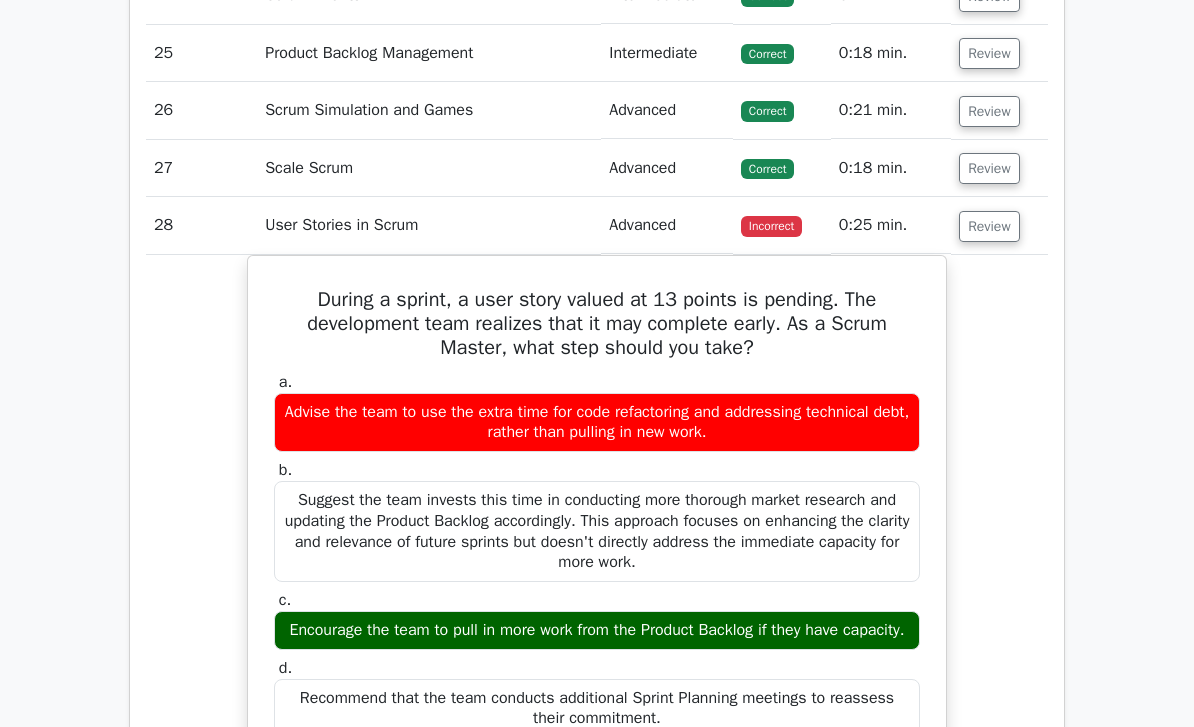 scroll, scrollTop: 3877, scrollLeft: 0, axis: vertical 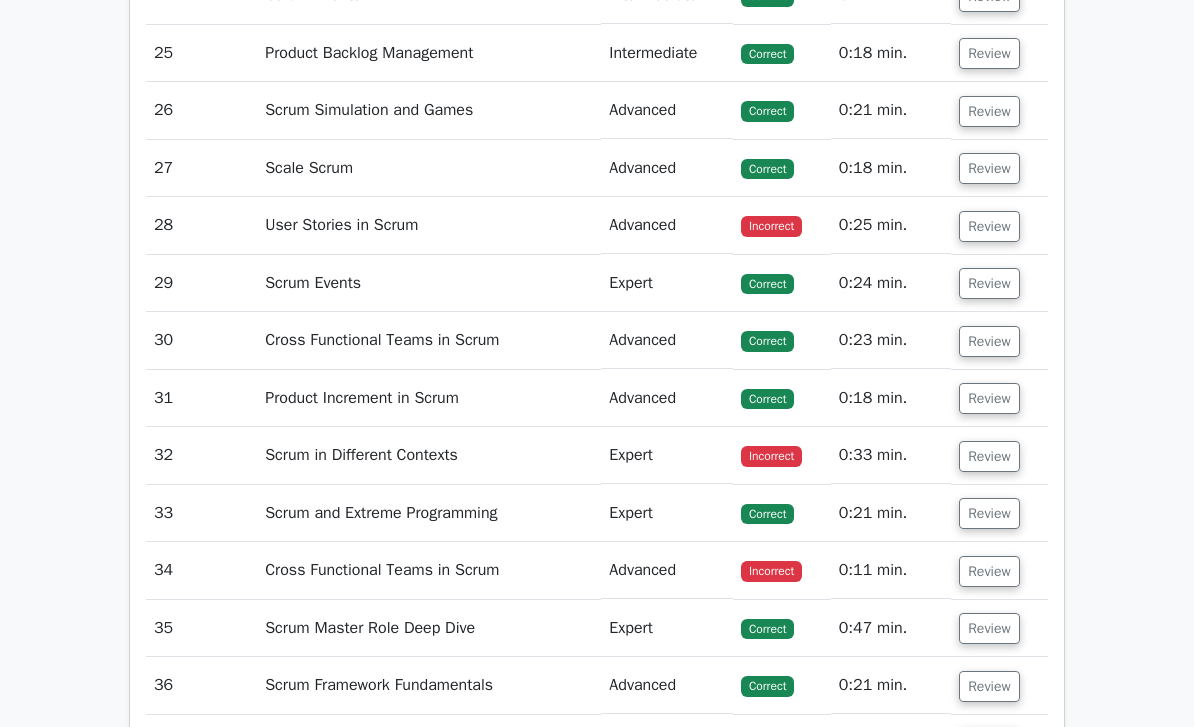 click on "Review" at bounding box center (989, 456) 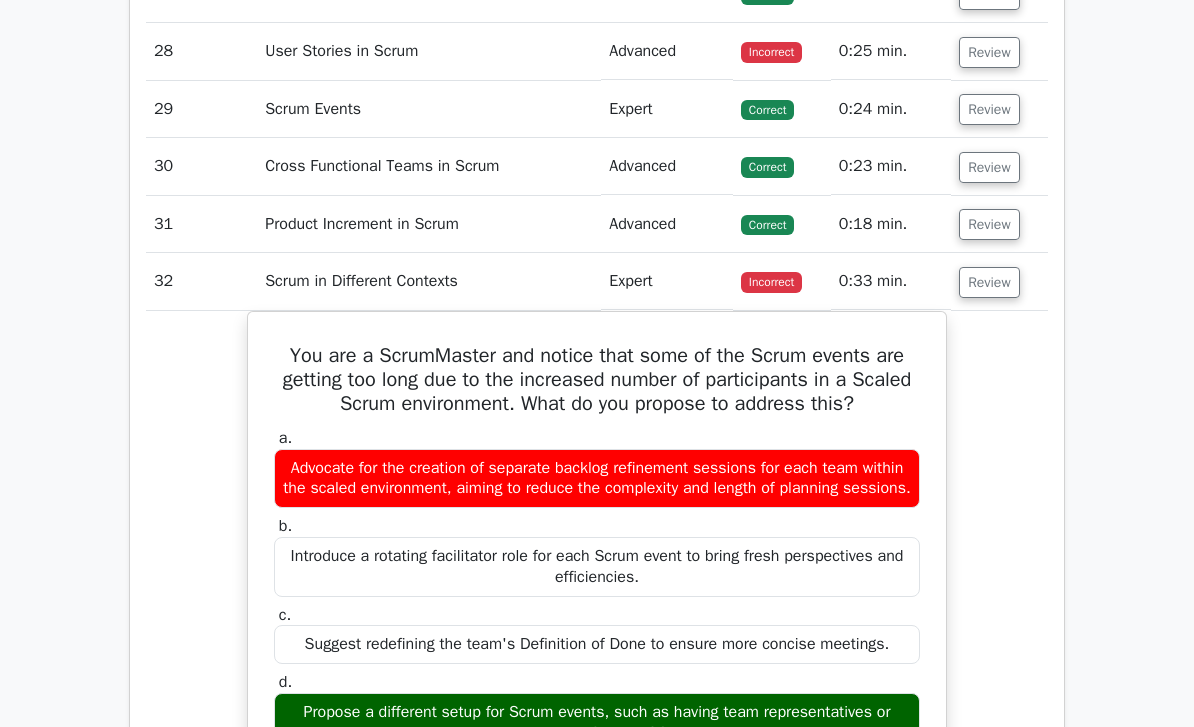scroll, scrollTop: 4050, scrollLeft: 0, axis: vertical 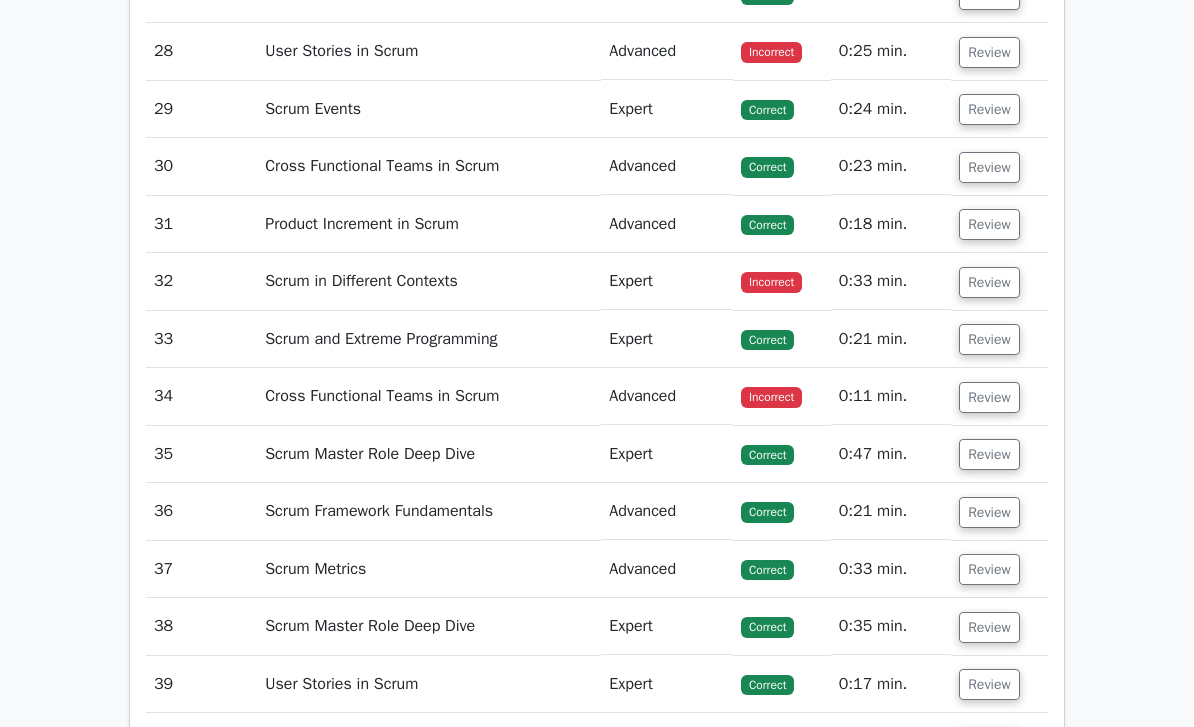 click on "Review" at bounding box center (989, 397) 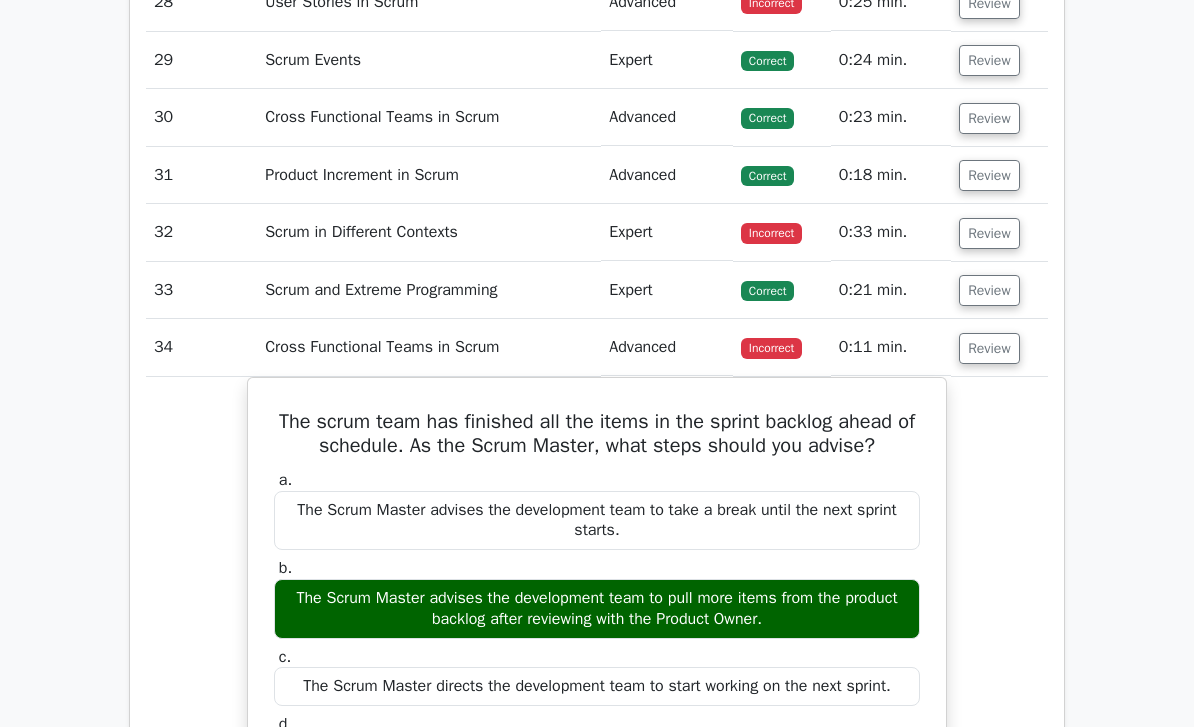 scroll, scrollTop: 4099, scrollLeft: 0, axis: vertical 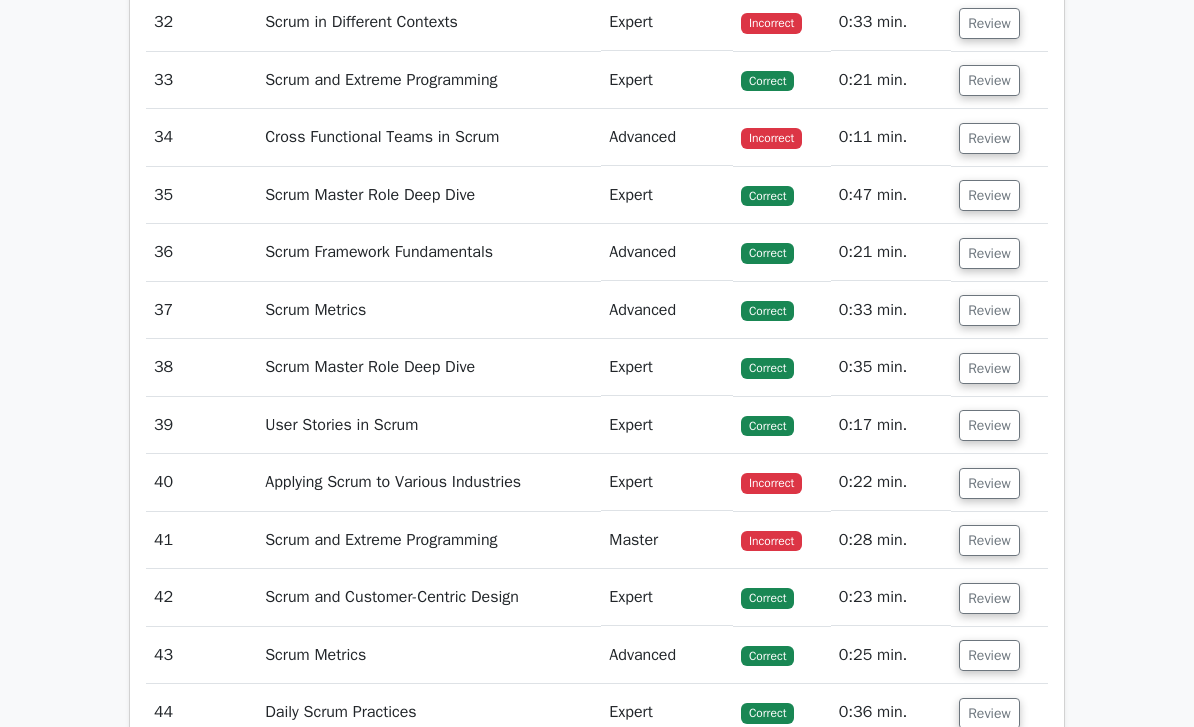 click on "Review" at bounding box center (989, 483) 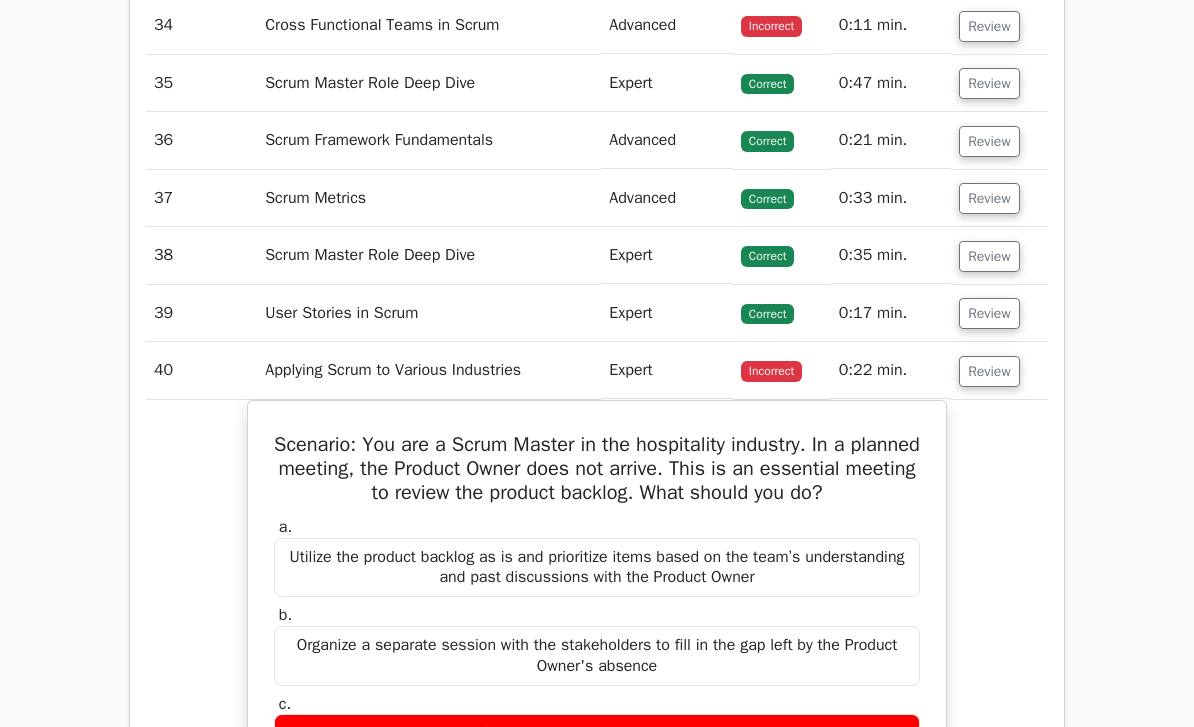 scroll, scrollTop: 4413, scrollLeft: 0, axis: vertical 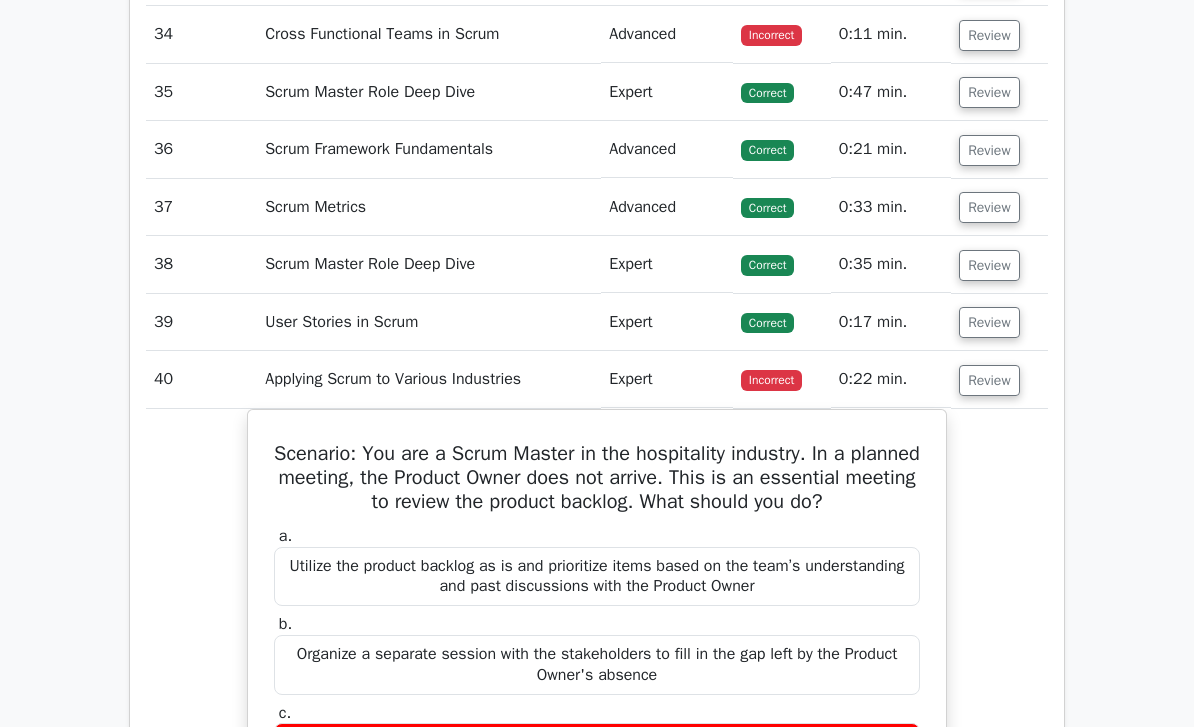 click on "Review" at bounding box center [989, 380] 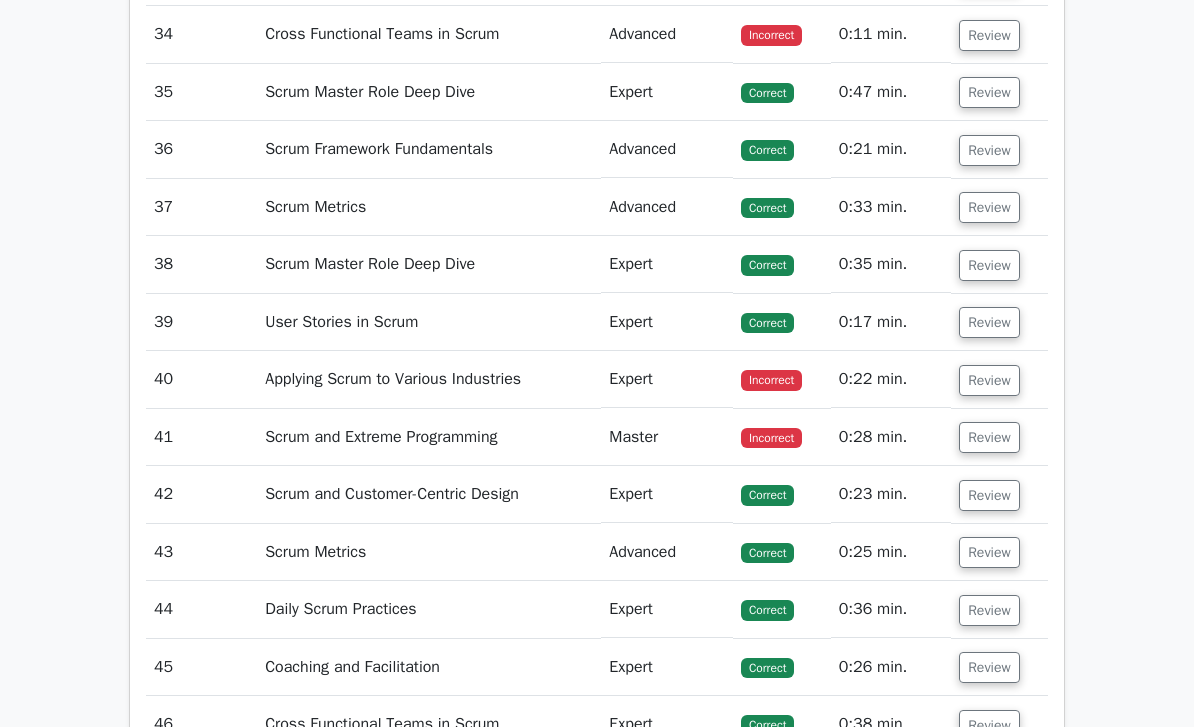 click on "Review" at bounding box center (989, 437) 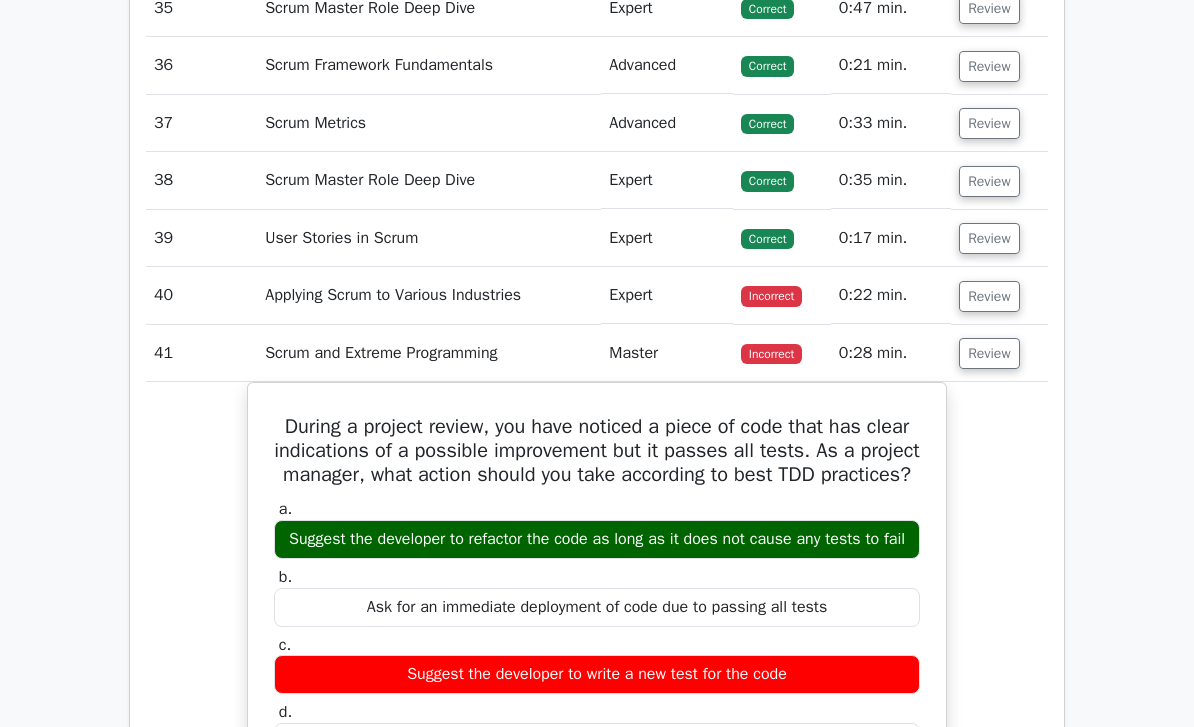 scroll, scrollTop: 4497, scrollLeft: 0, axis: vertical 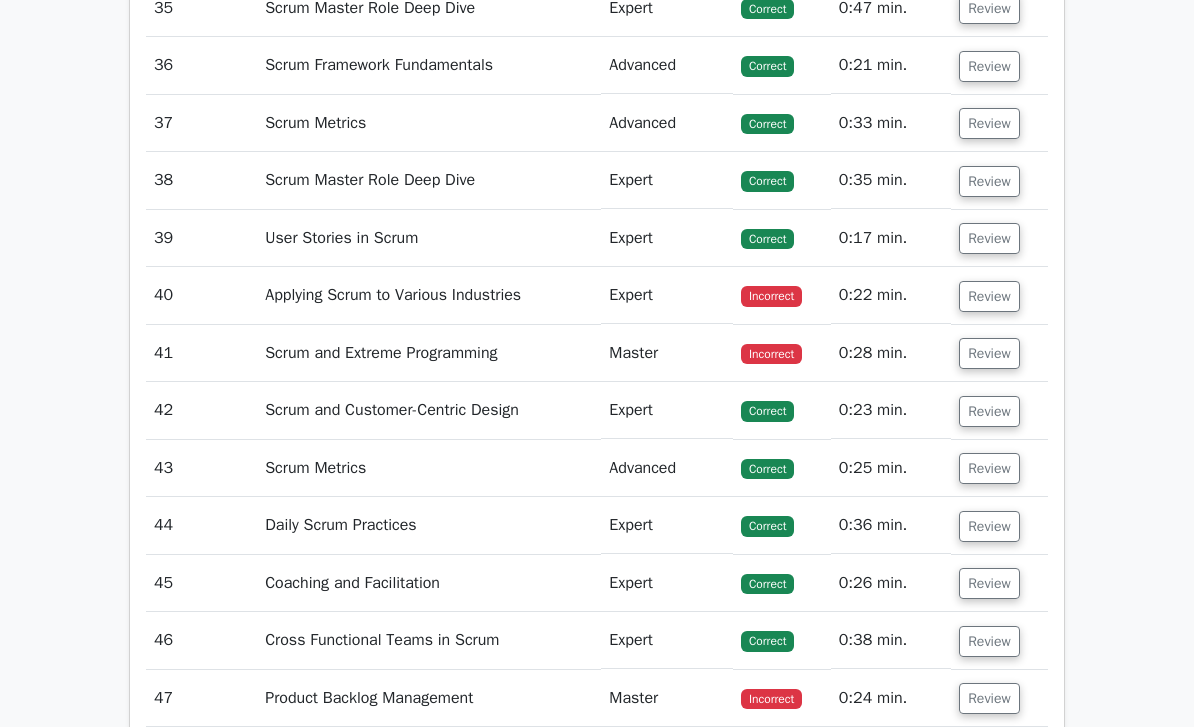 click on "Review" at bounding box center (999, 698) 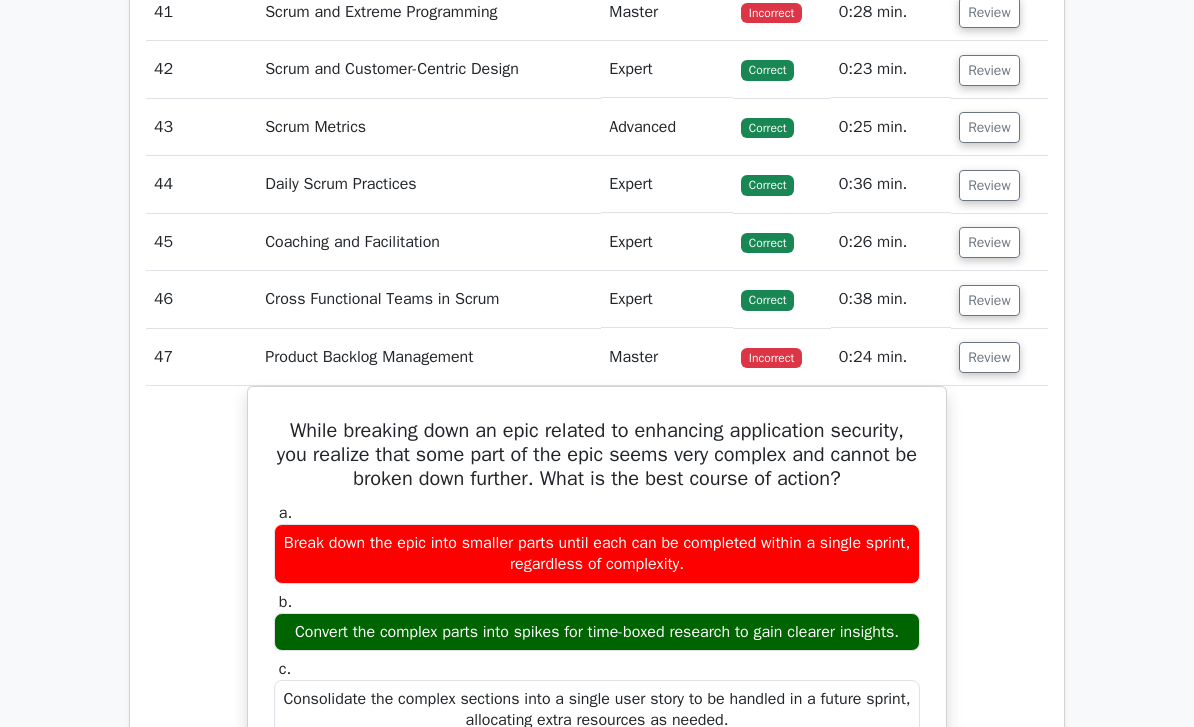scroll, scrollTop: 4923, scrollLeft: 0, axis: vertical 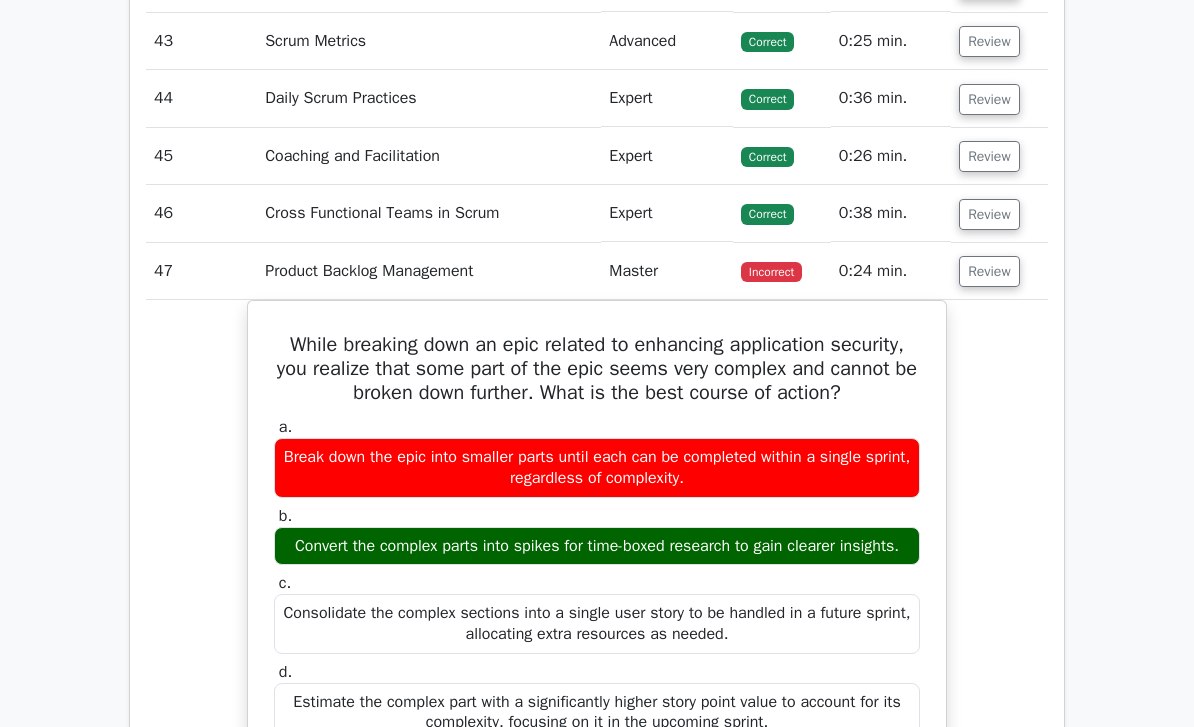 click on "Review" at bounding box center [989, 272] 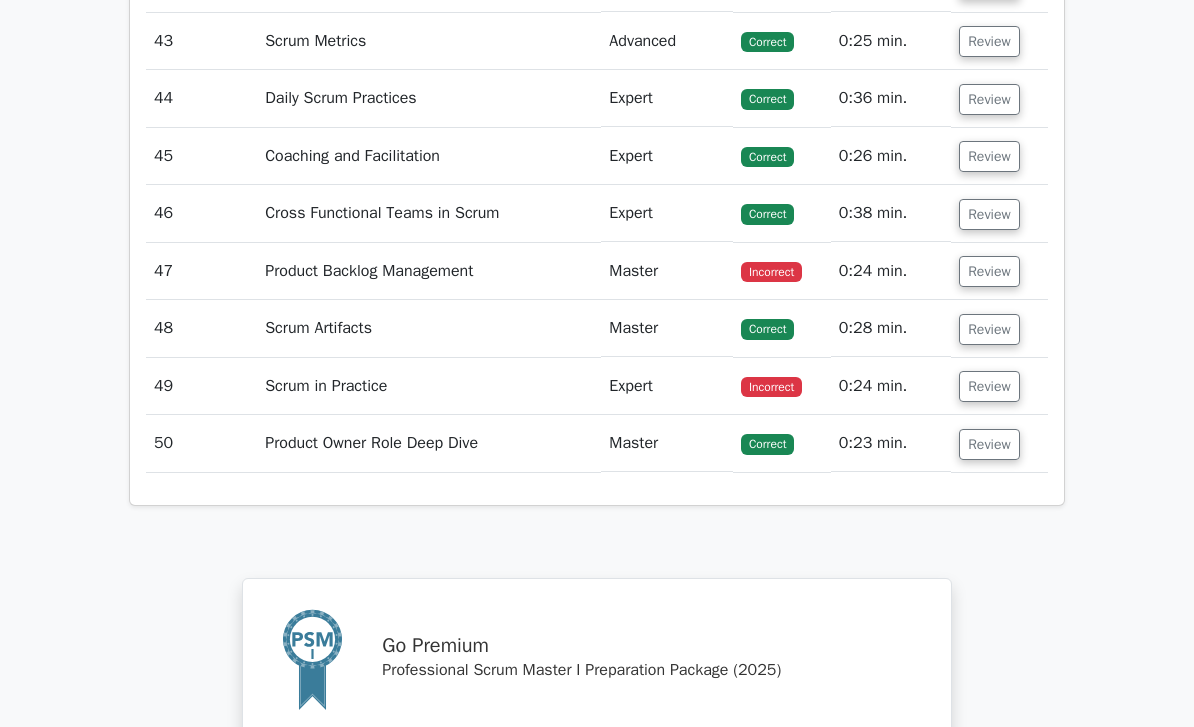click on "Review" at bounding box center [989, 386] 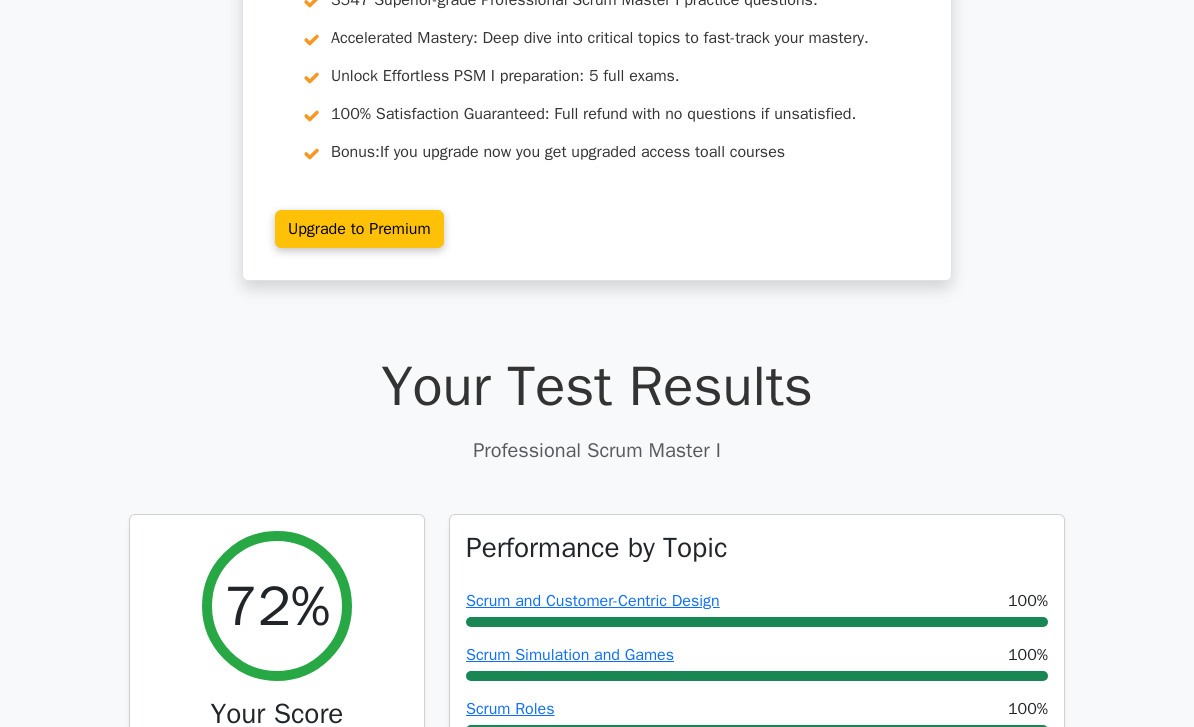 scroll, scrollTop: 434, scrollLeft: 0, axis: vertical 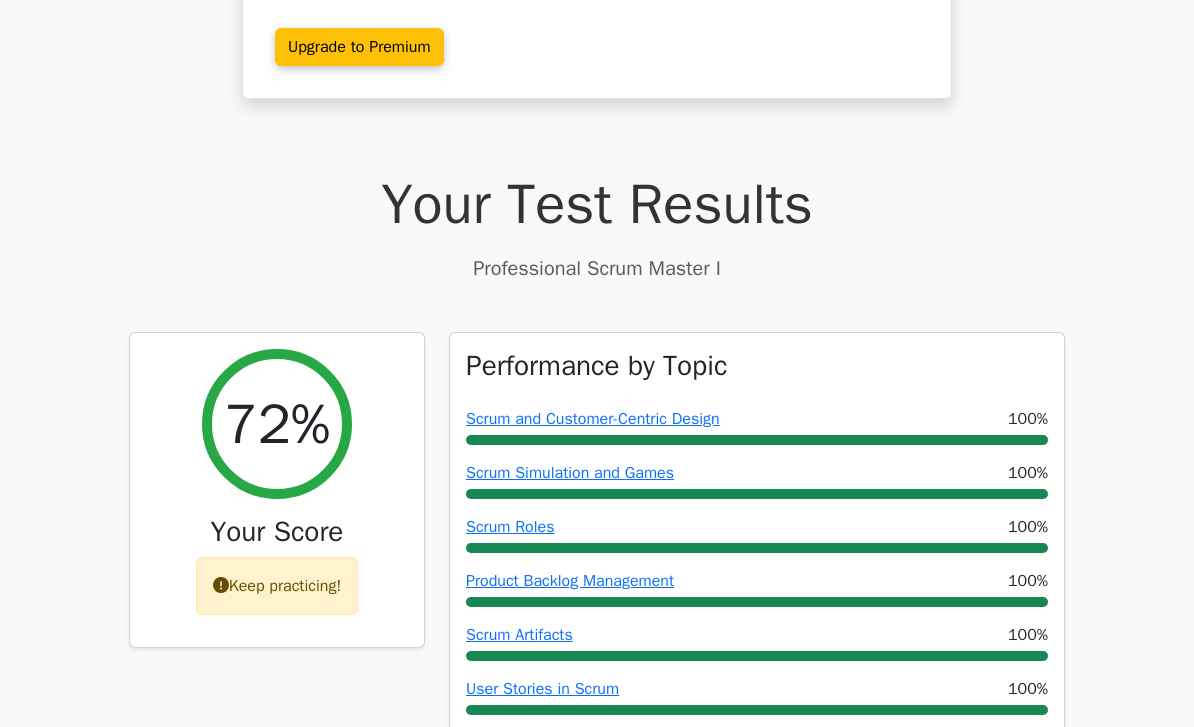 click at bounding box center (221, 585) 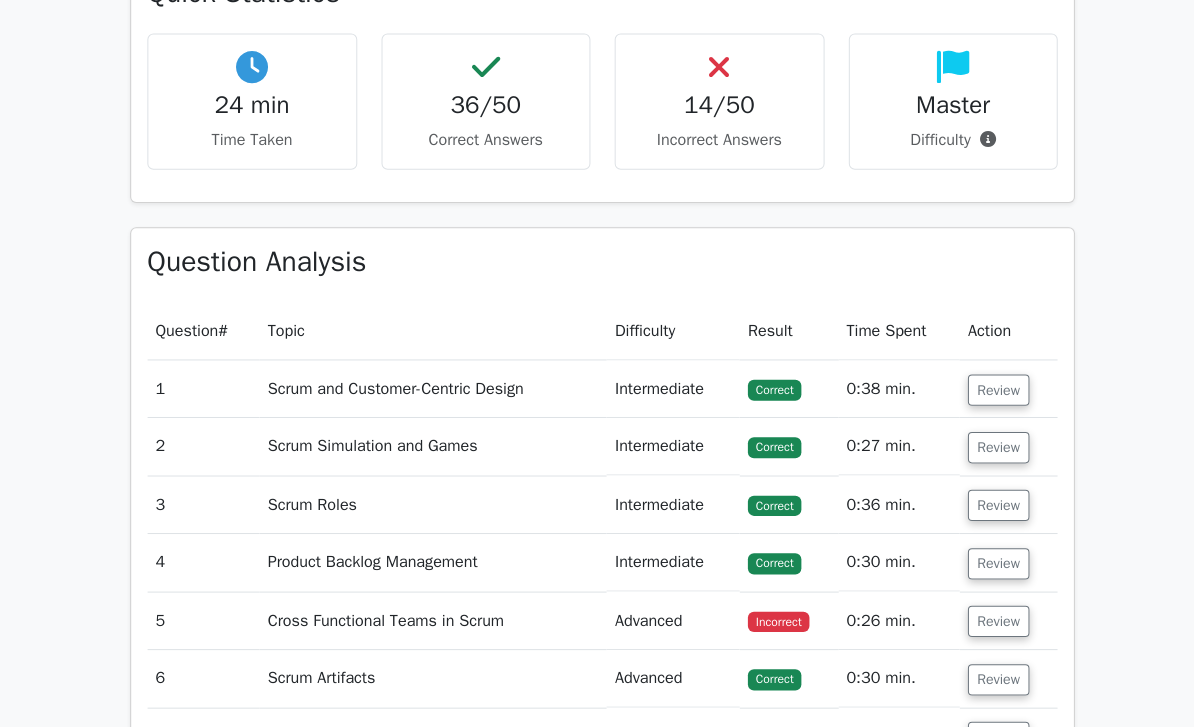 scroll, scrollTop: 2165, scrollLeft: 0, axis: vertical 